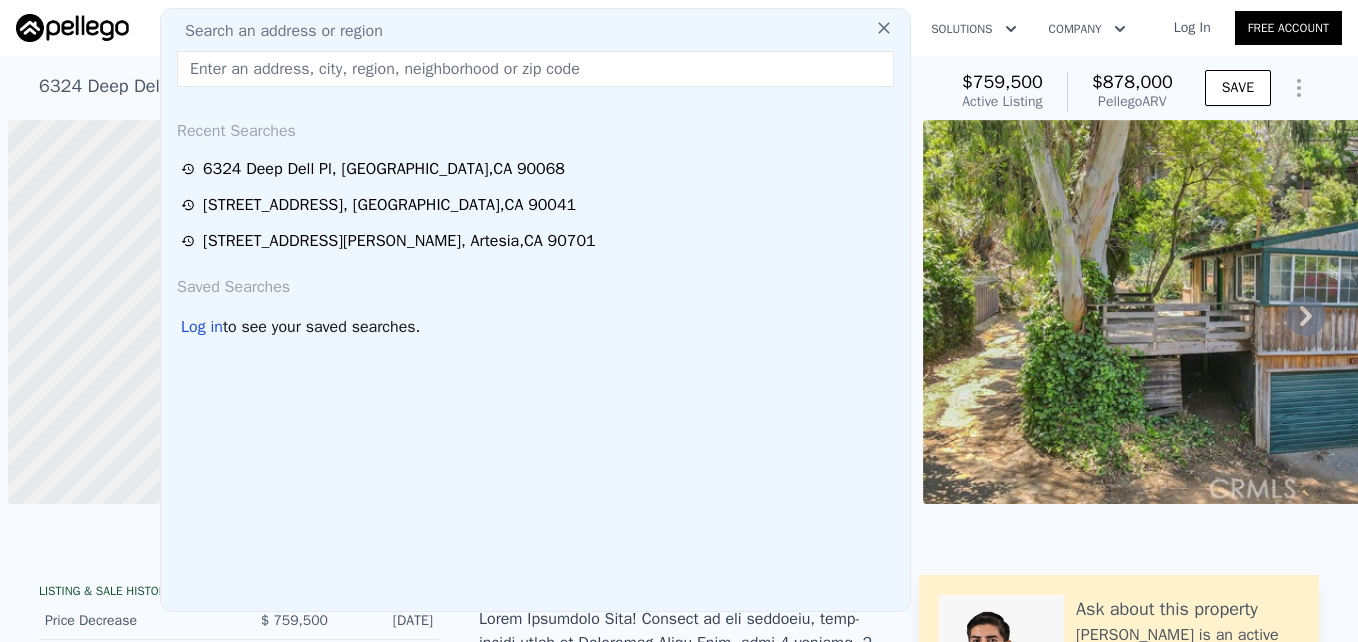 scroll, scrollTop: 0, scrollLeft: 0, axis: both 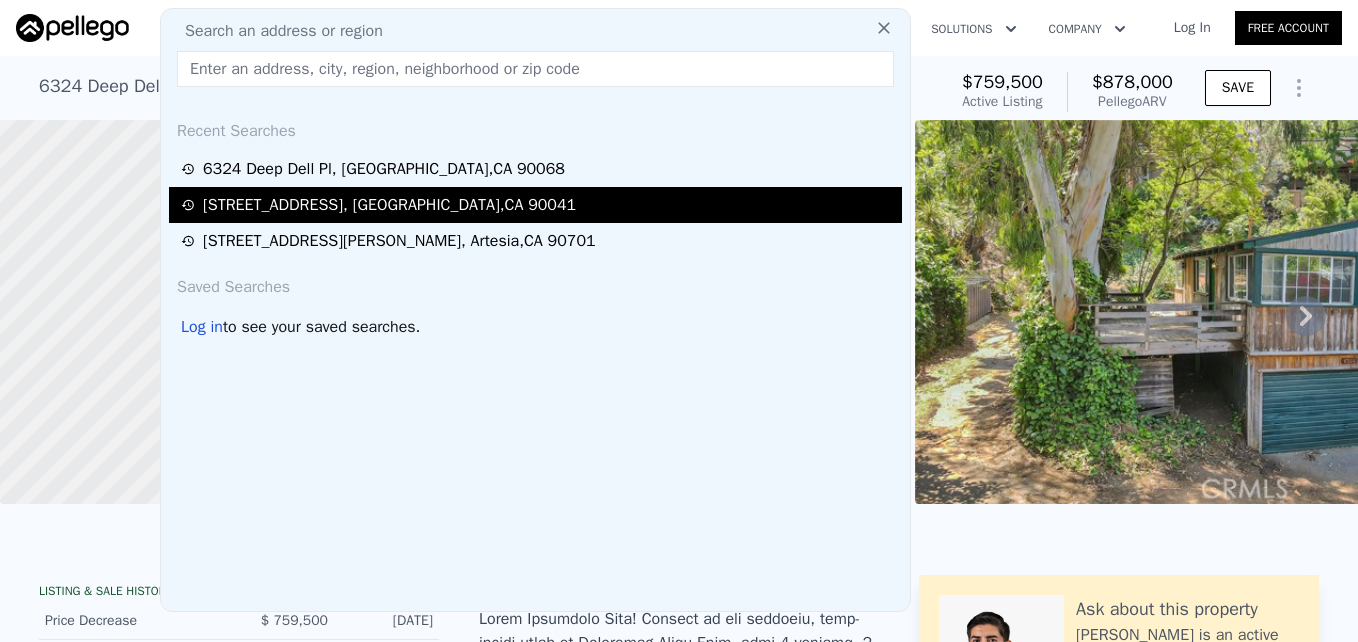 click on "[STREET_ADDRESS]" at bounding box center (389, 205) 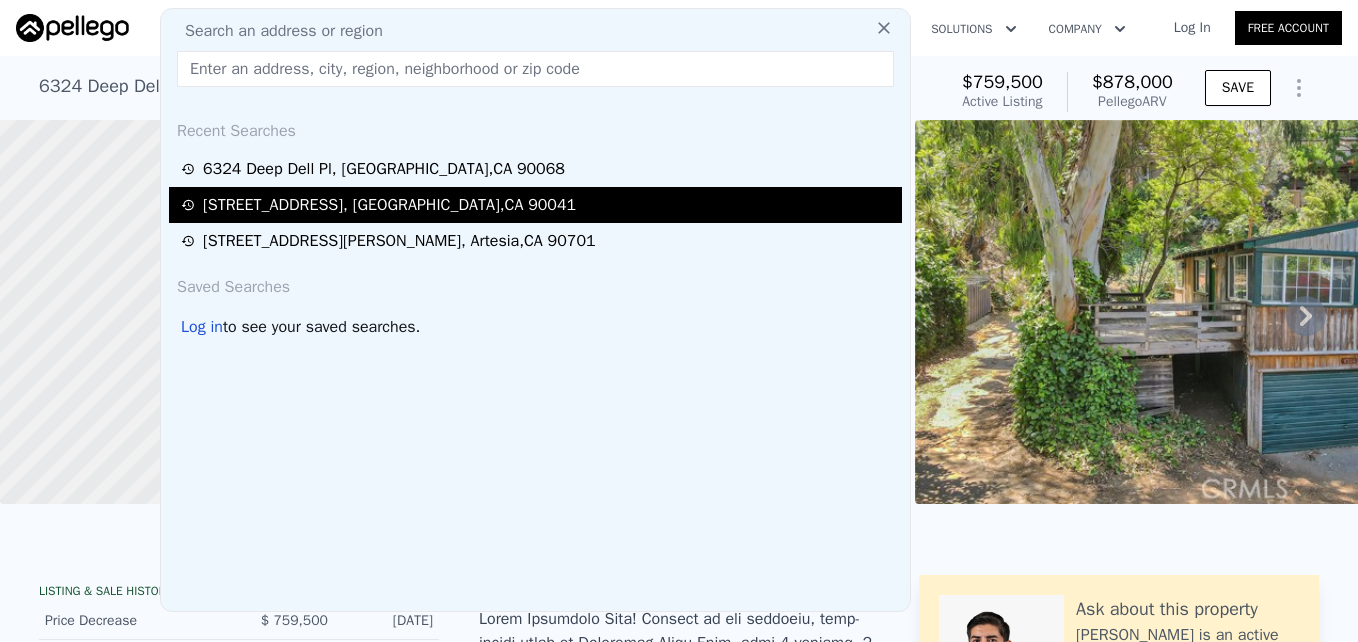 type on "3" 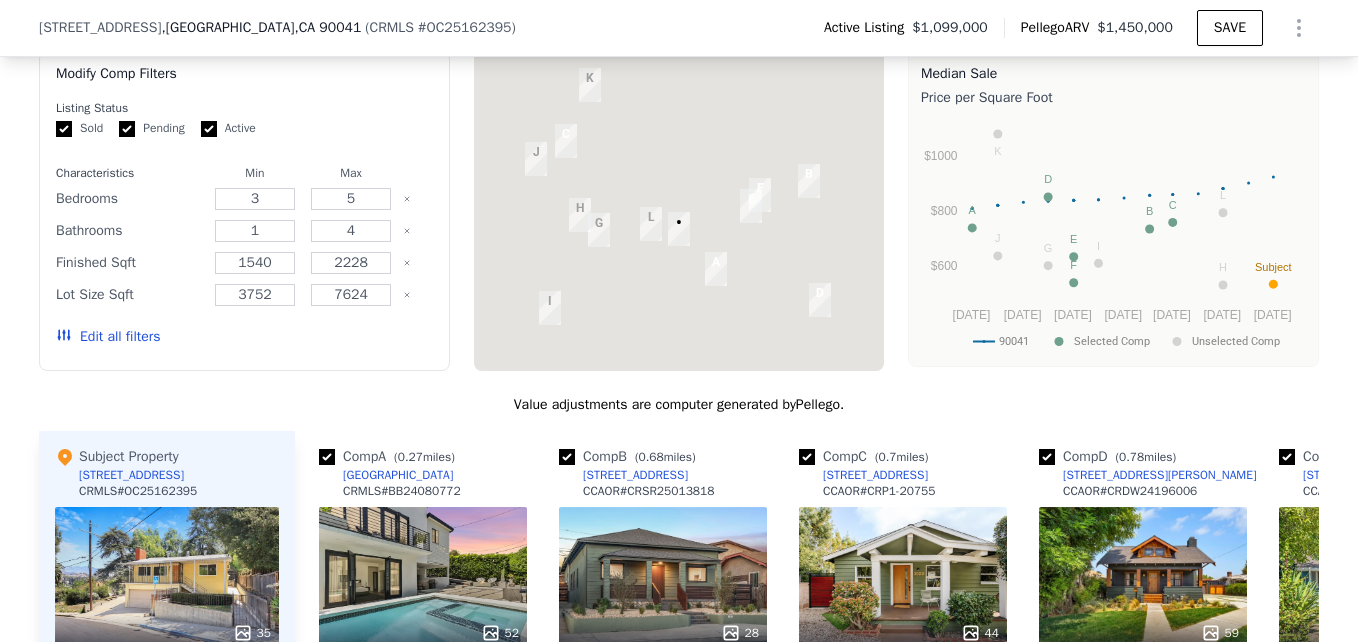 scroll, scrollTop: 2077, scrollLeft: 0, axis: vertical 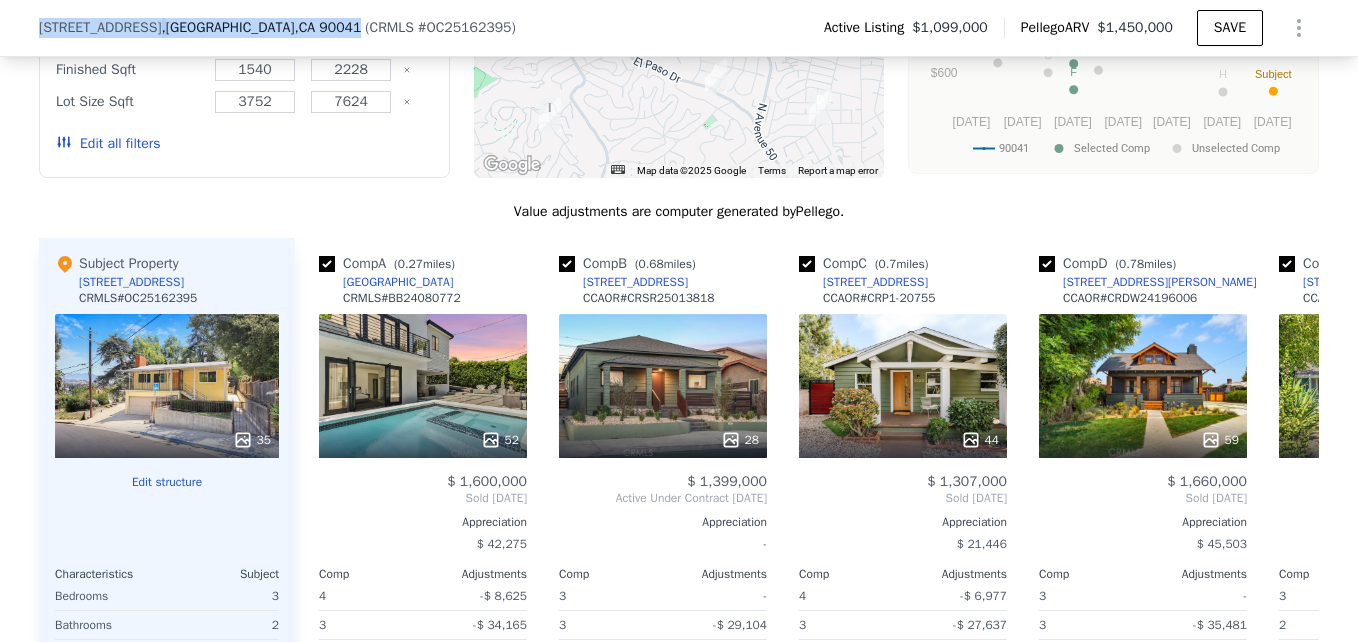 drag, startPoint x: 21, startPoint y: 10, endPoint x: 292, endPoint y: 21, distance: 271.22314 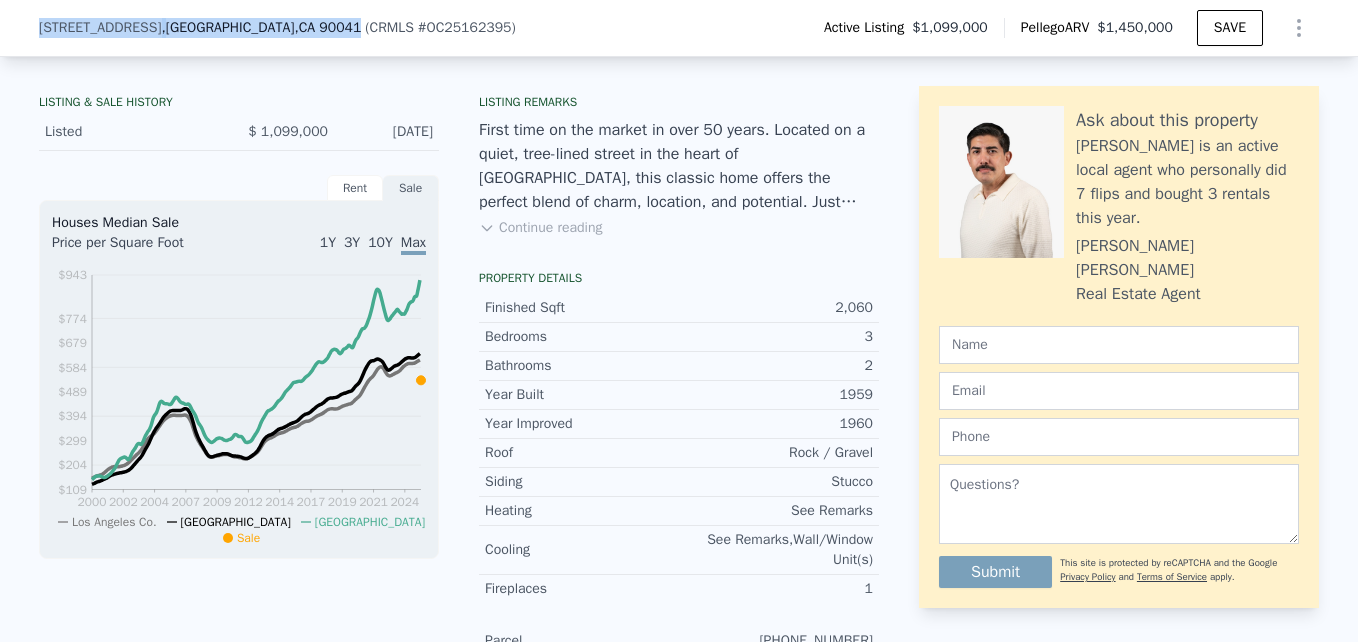 scroll, scrollTop: 273, scrollLeft: 0, axis: vertical 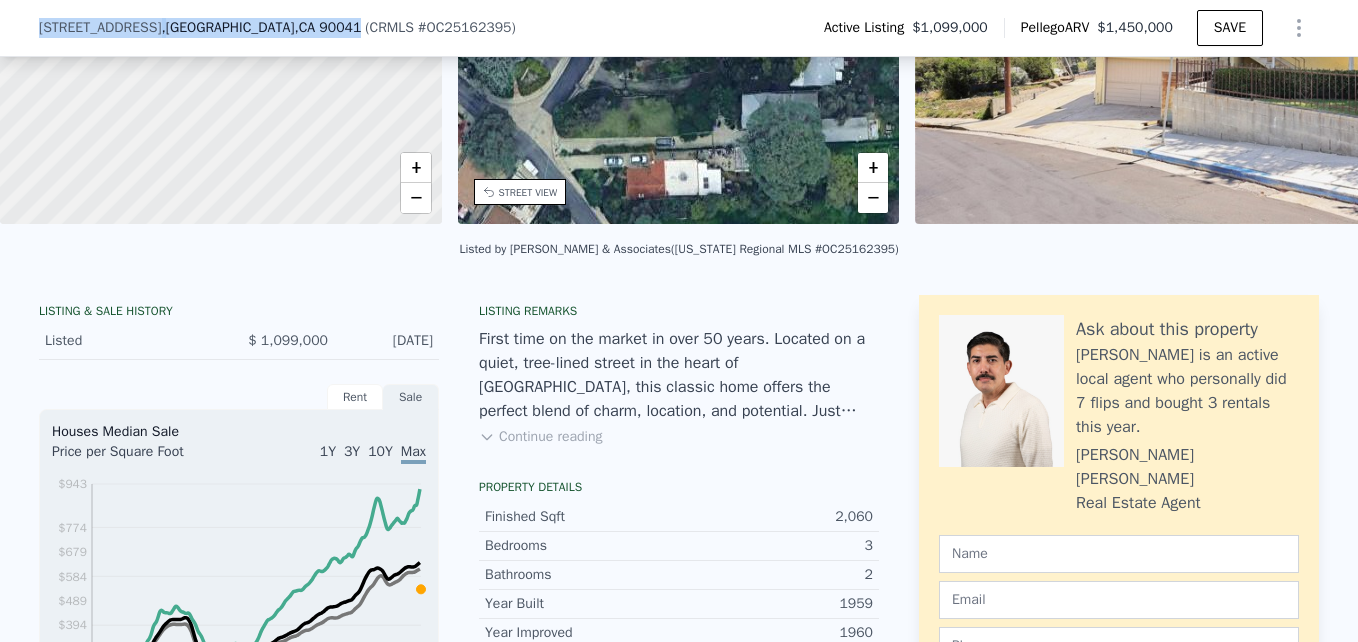 click on "Search an address or region" at bounding box center (535, -245) 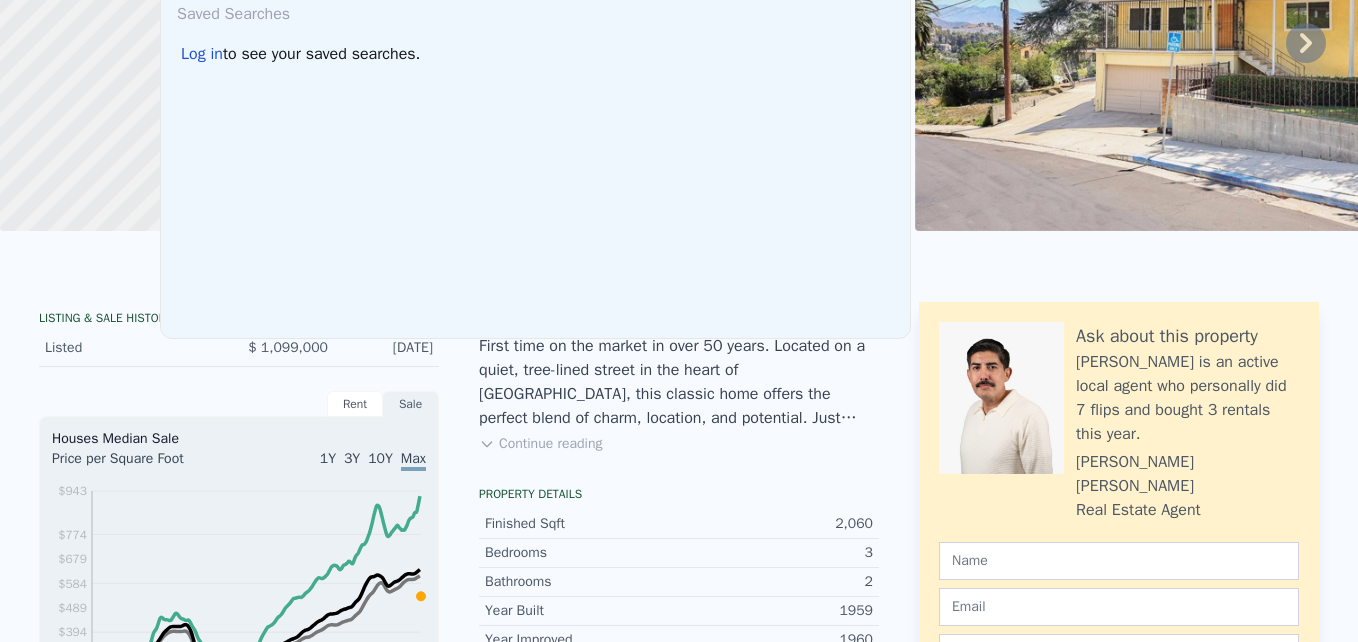 scroll, scrollTop: 0, scrollLeft: 0, axis: both 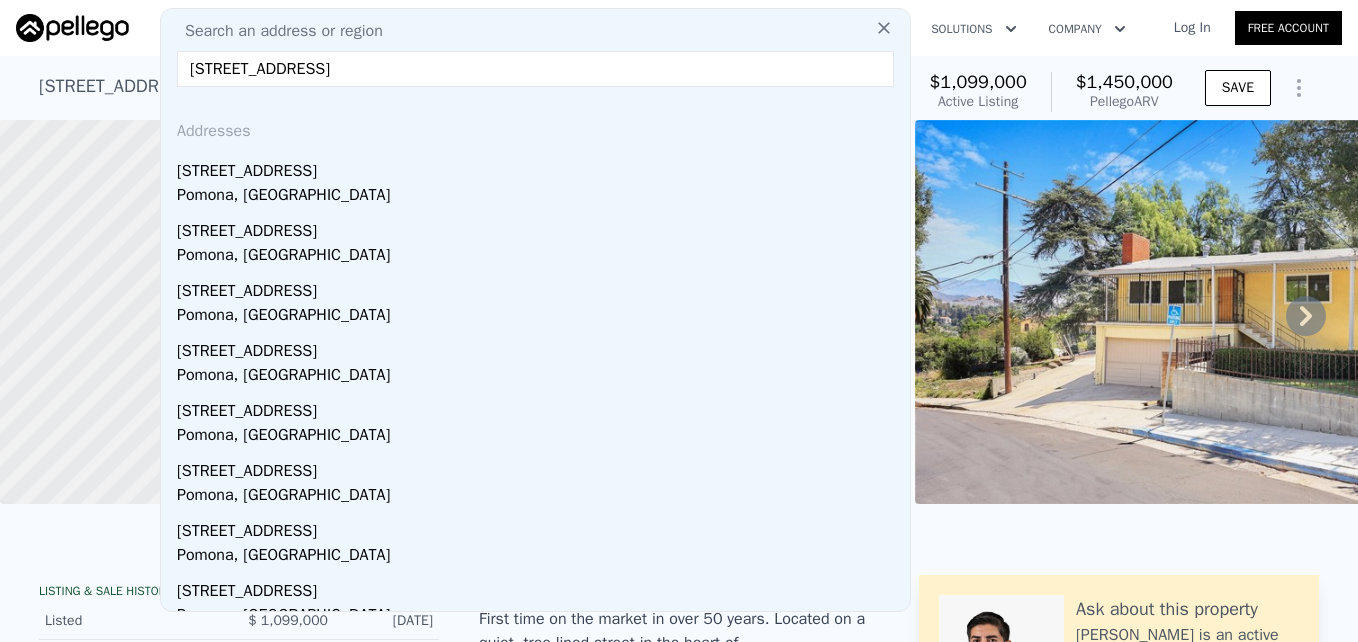 type on "[STREET_ADDRESS]" 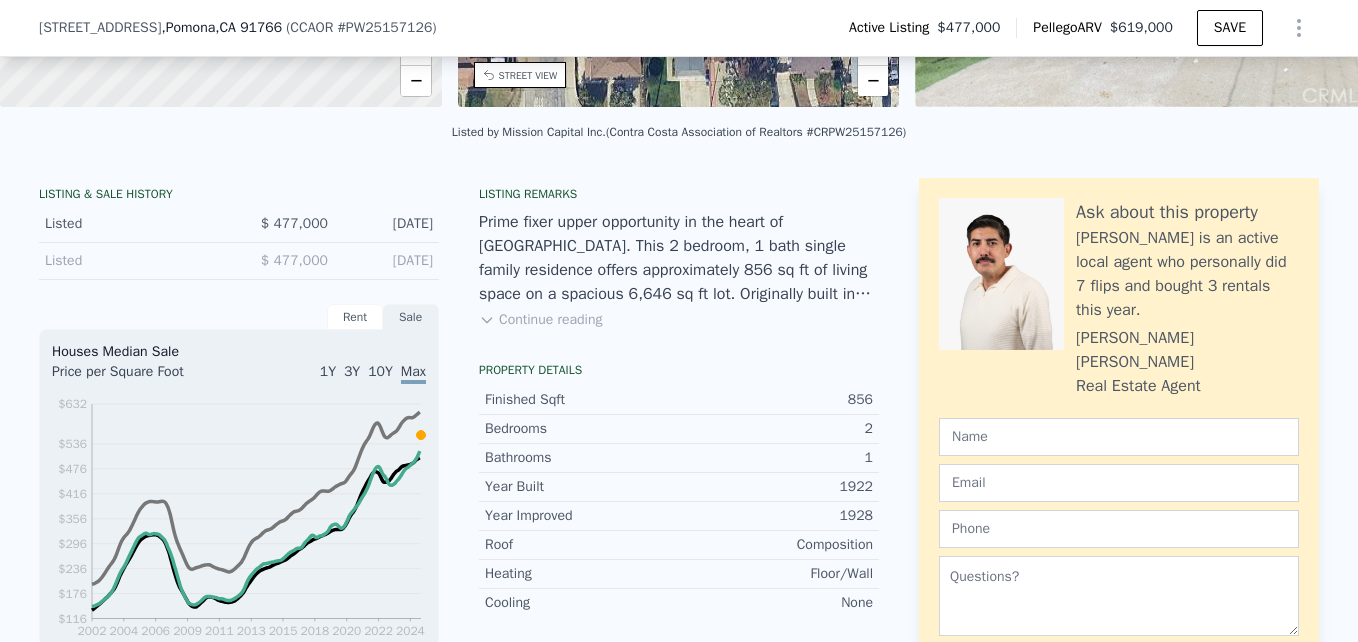 scroll, scrollTop: 314, scrollLeft: 0, axis: vertical 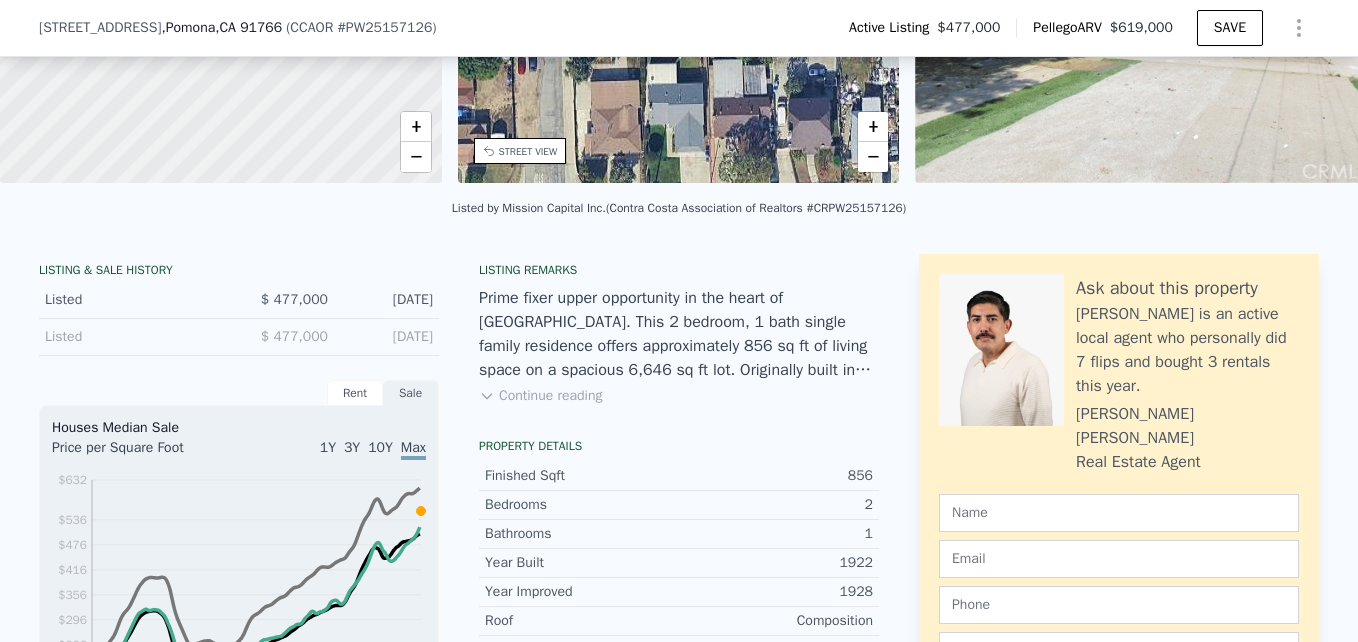 click on "Search an address or region" at bounding box center (268, -286) 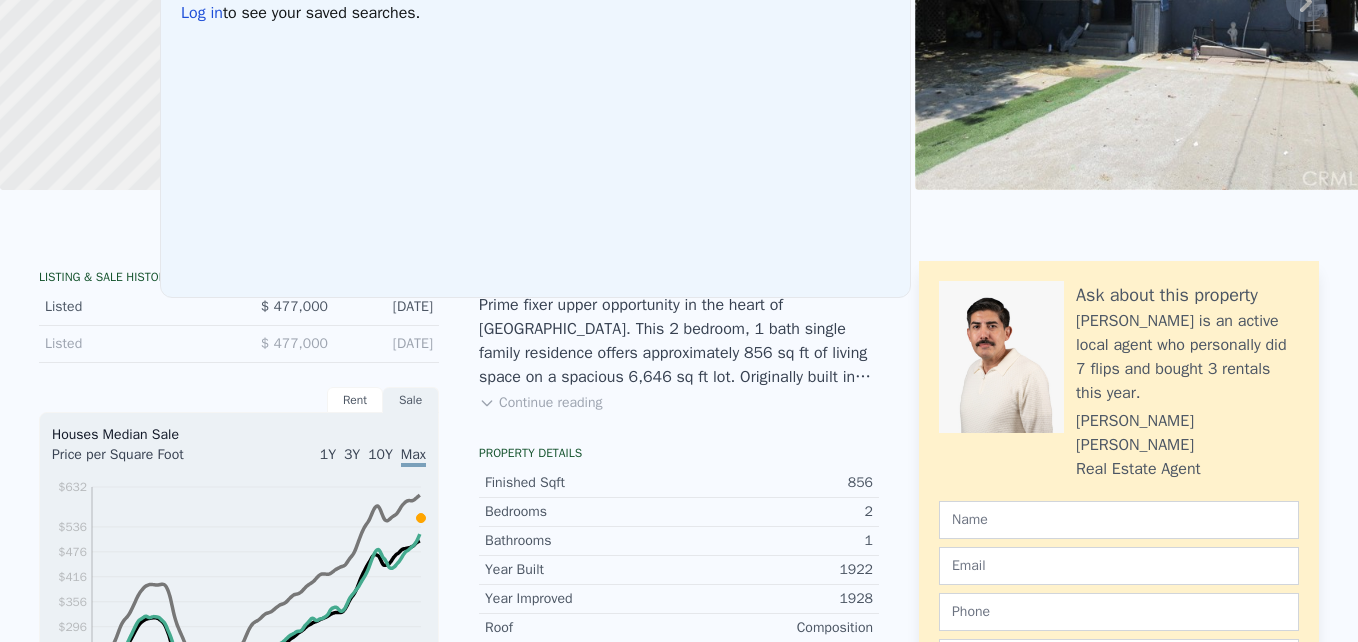 scroll, scrollTop: 0, scrollLeft: 0, axis: both 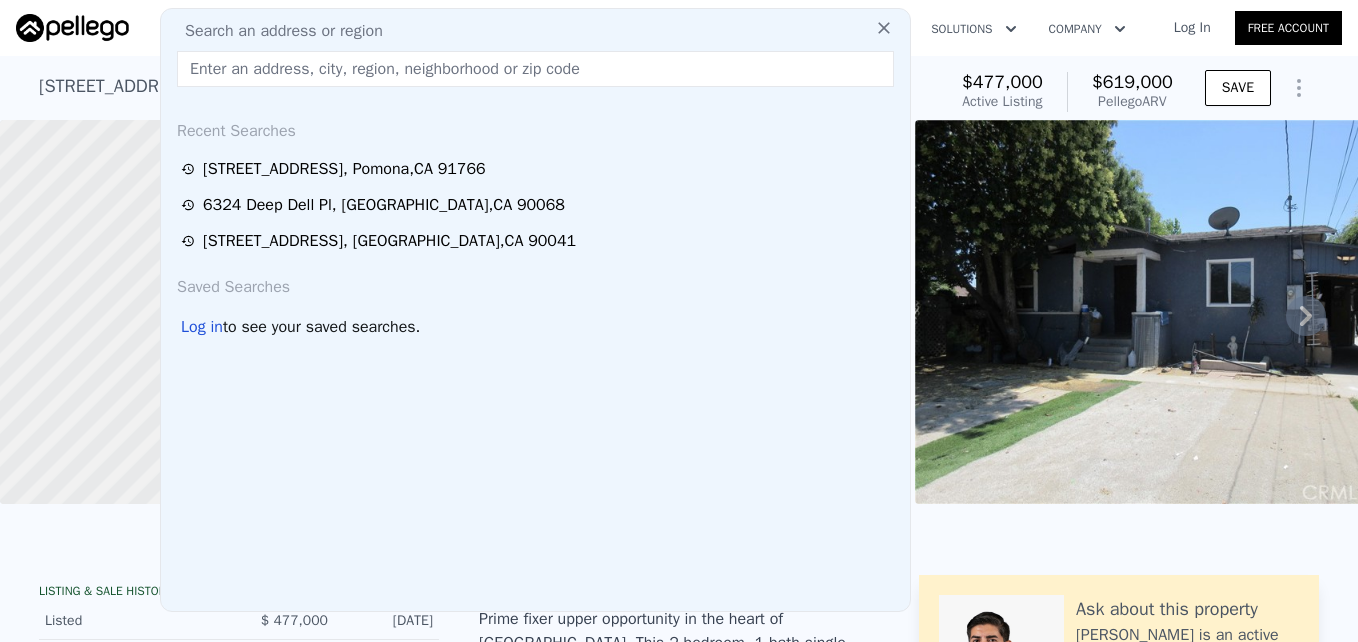 click at bounding box center (535, 69) 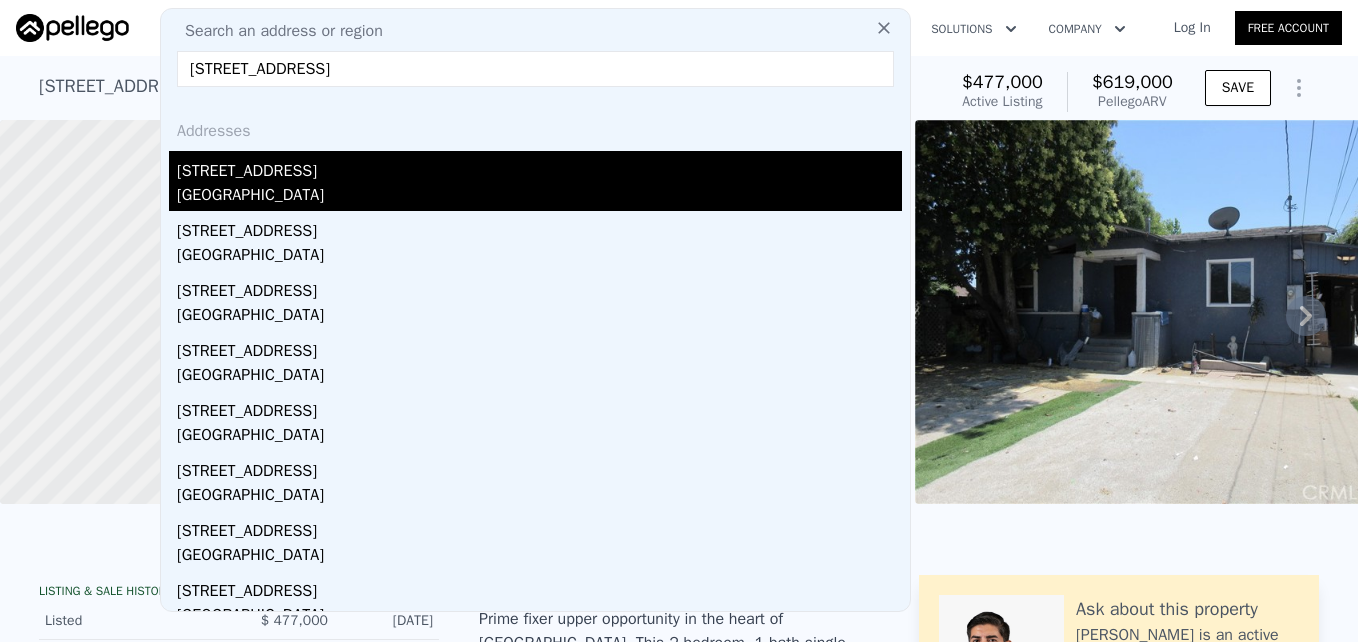 type on "[STREET_ADDRESS]" 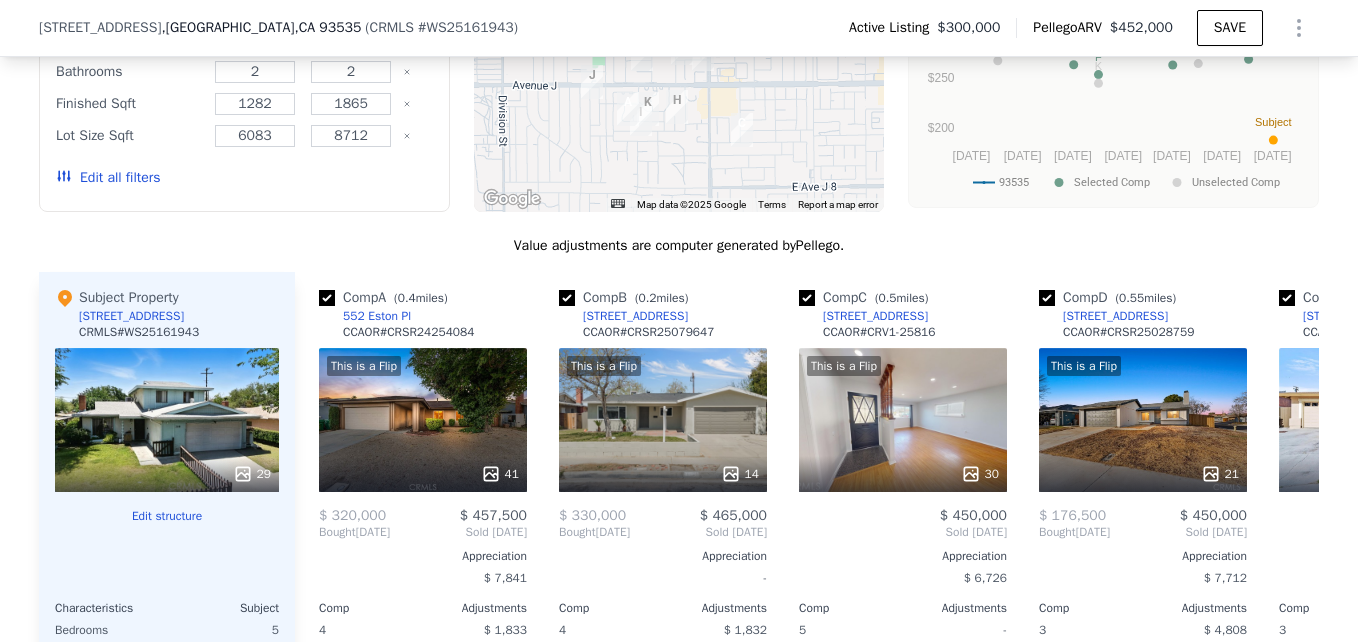 scroll, scrollTop: 2057, scrollLeft: 0, axis: vertical 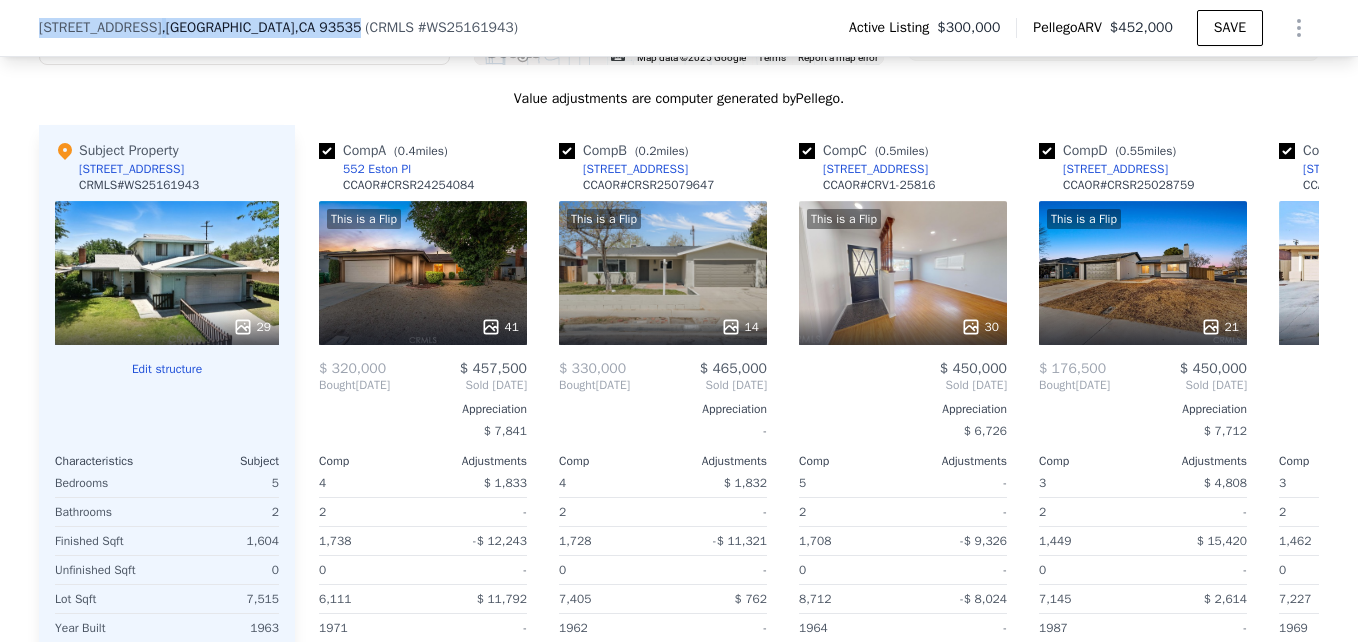 click on "[STREET_ADDRESS] ( CRMLS # WS25161943 ) Active Listing $300,000 Pellego  ARV $452,000 SAVE" at bounding box center (679, 28) 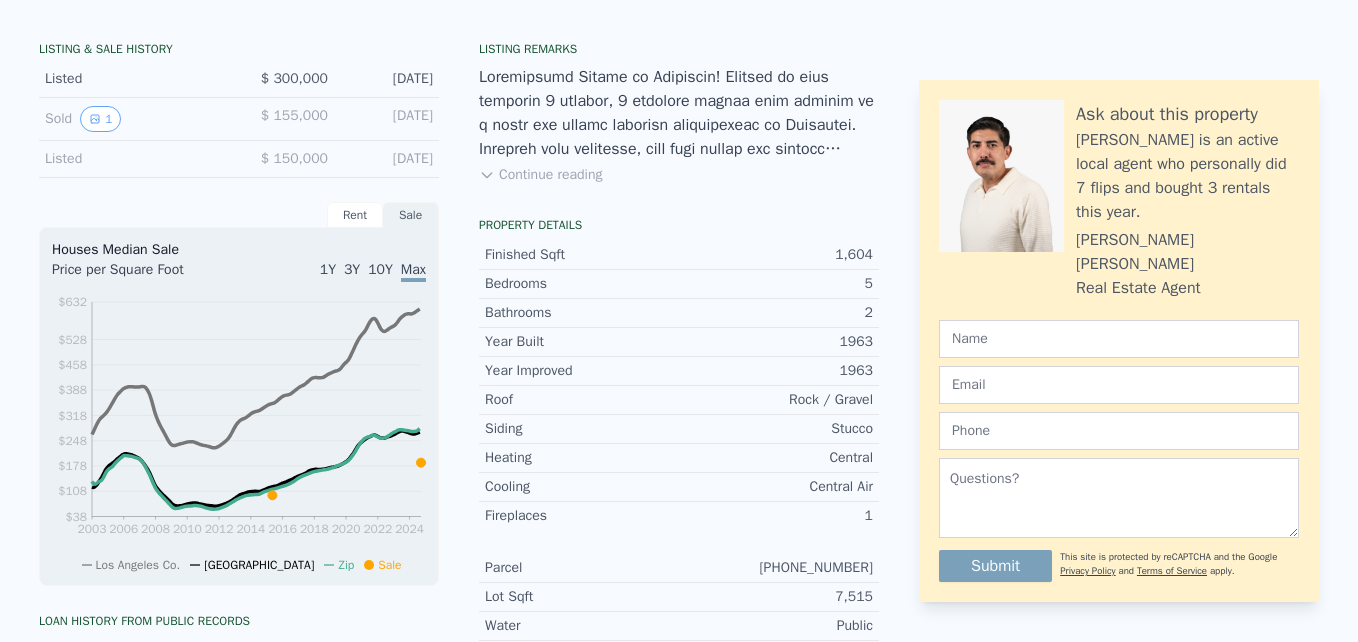 scroll, scrollTop: 7, scrollLeft: 0, axis: vertical 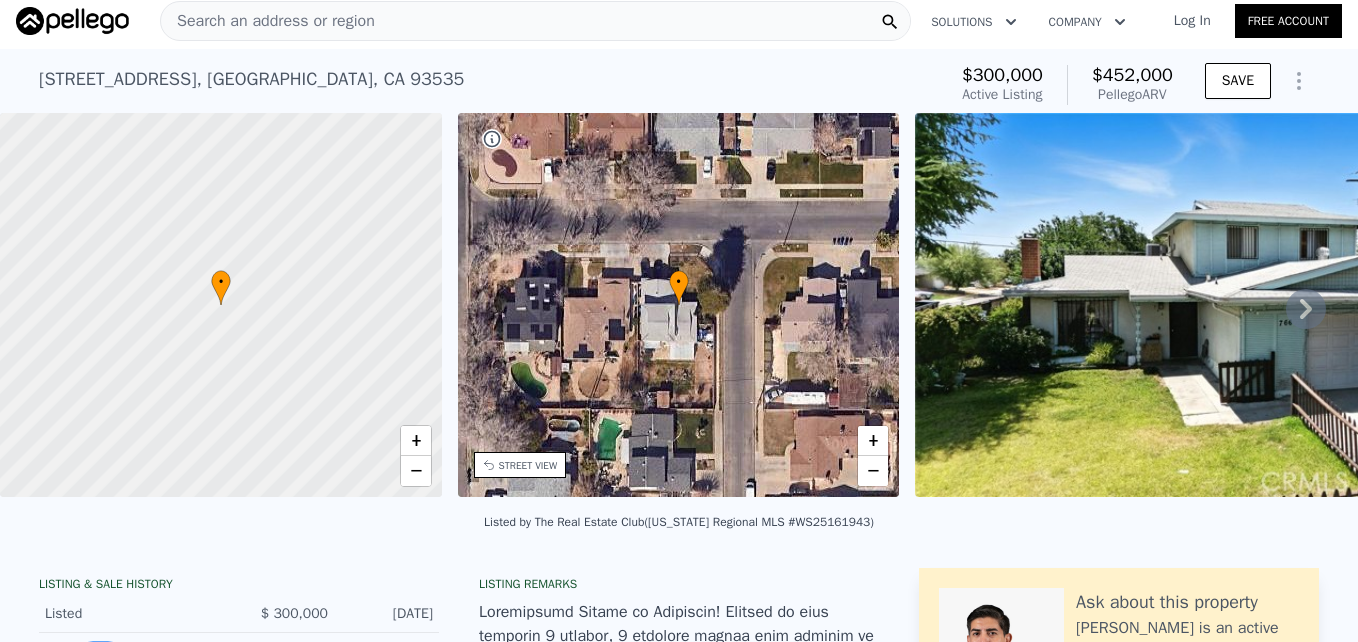 click on "Search an address or region" at bounding box center (535, 21) 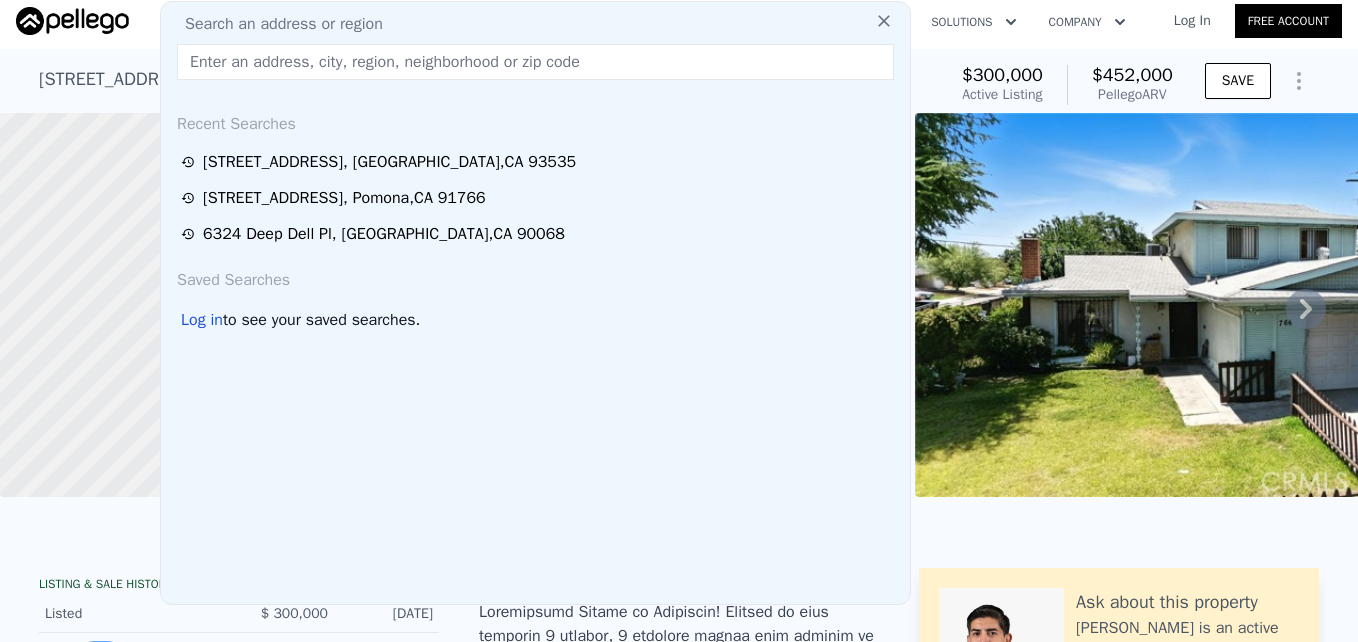 click at bounding box center (535, 62) 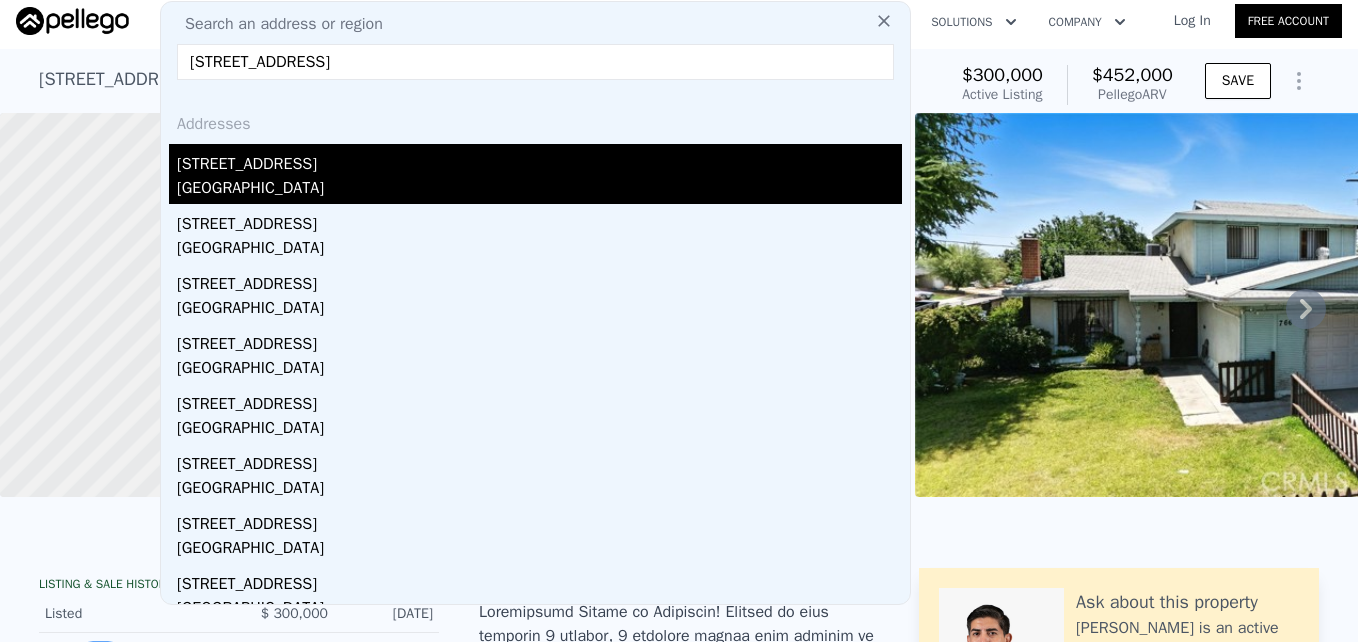 type on "[STREET_ADDRESS]" 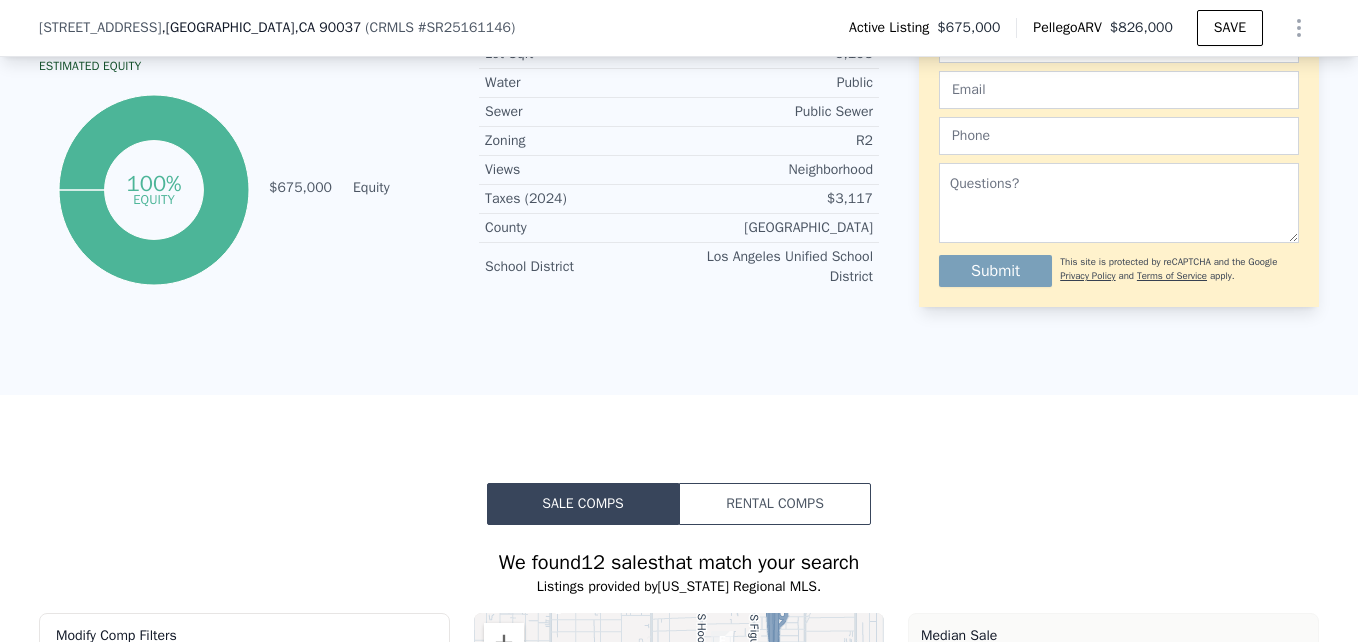 scroll, scrollTop: 1079, scrollLeft: 0, axis: vertical 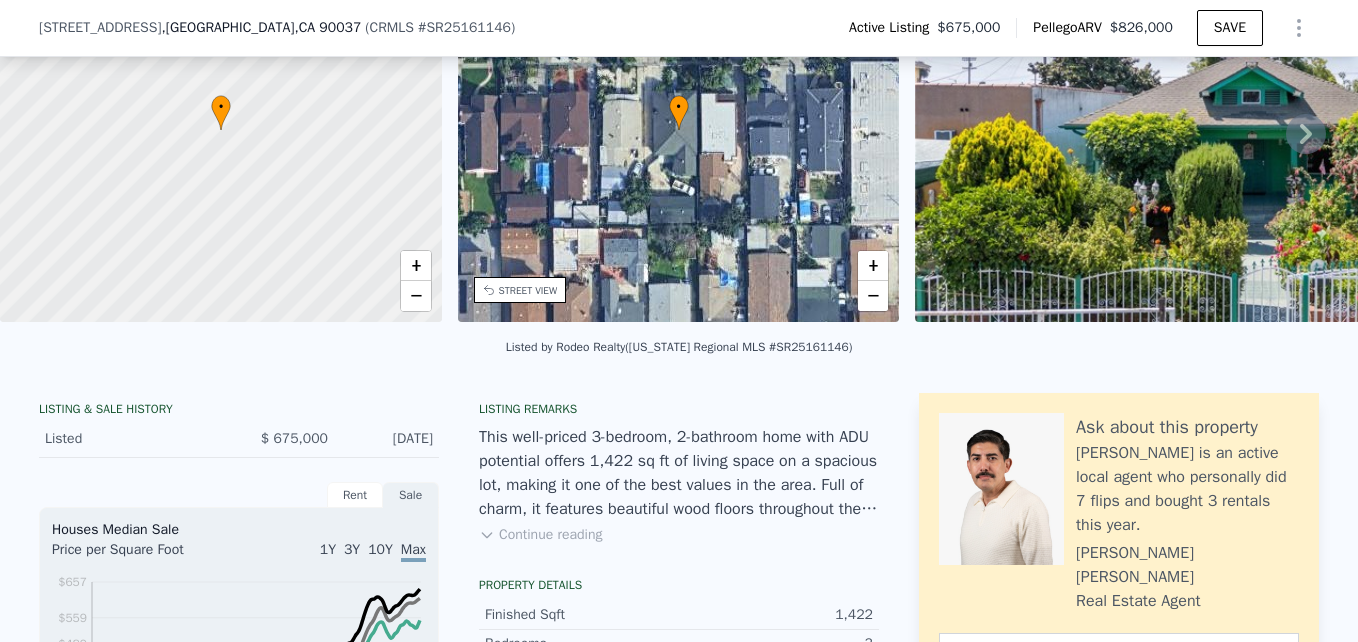 click on "Search an address or region" at bounding box center (535, -147) 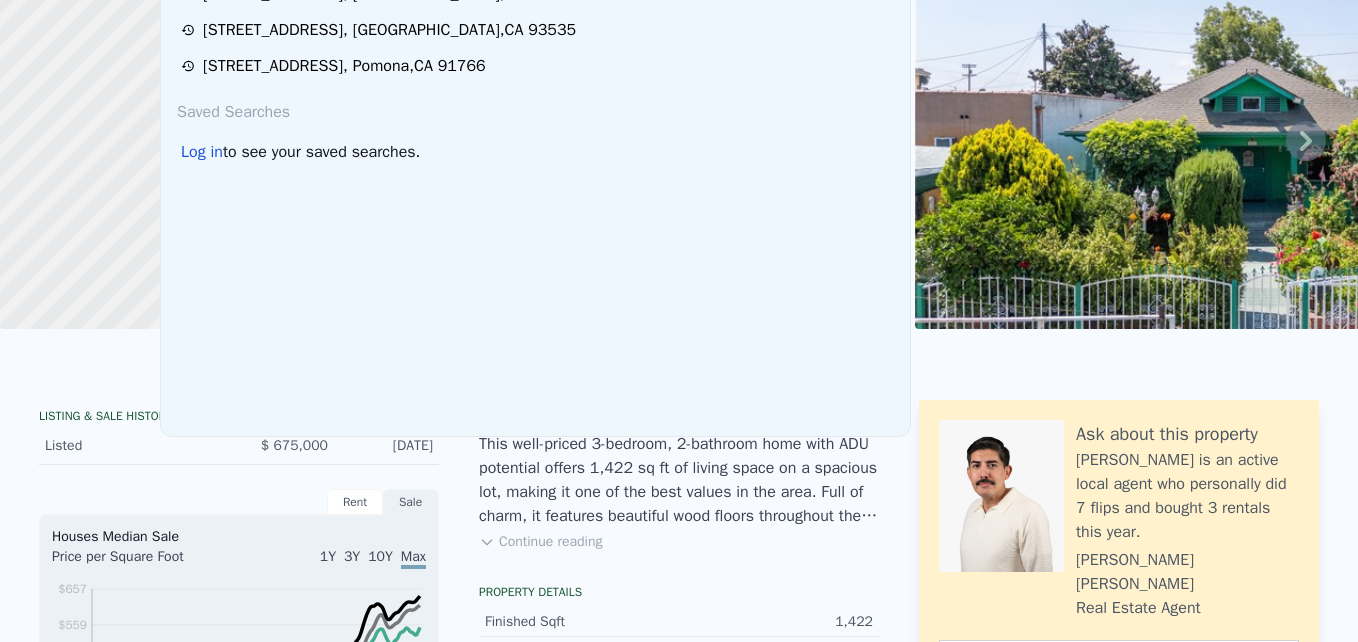 click at bounding box center (535, -106) 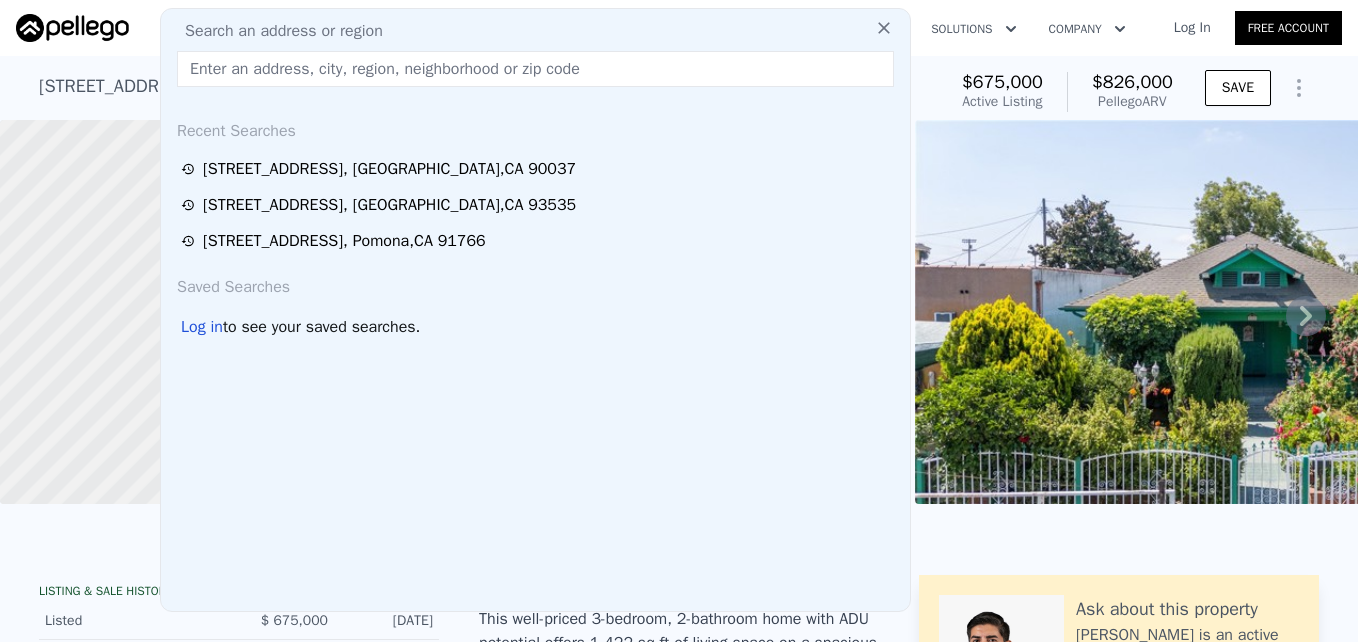 click at bounding box center [535, 69] 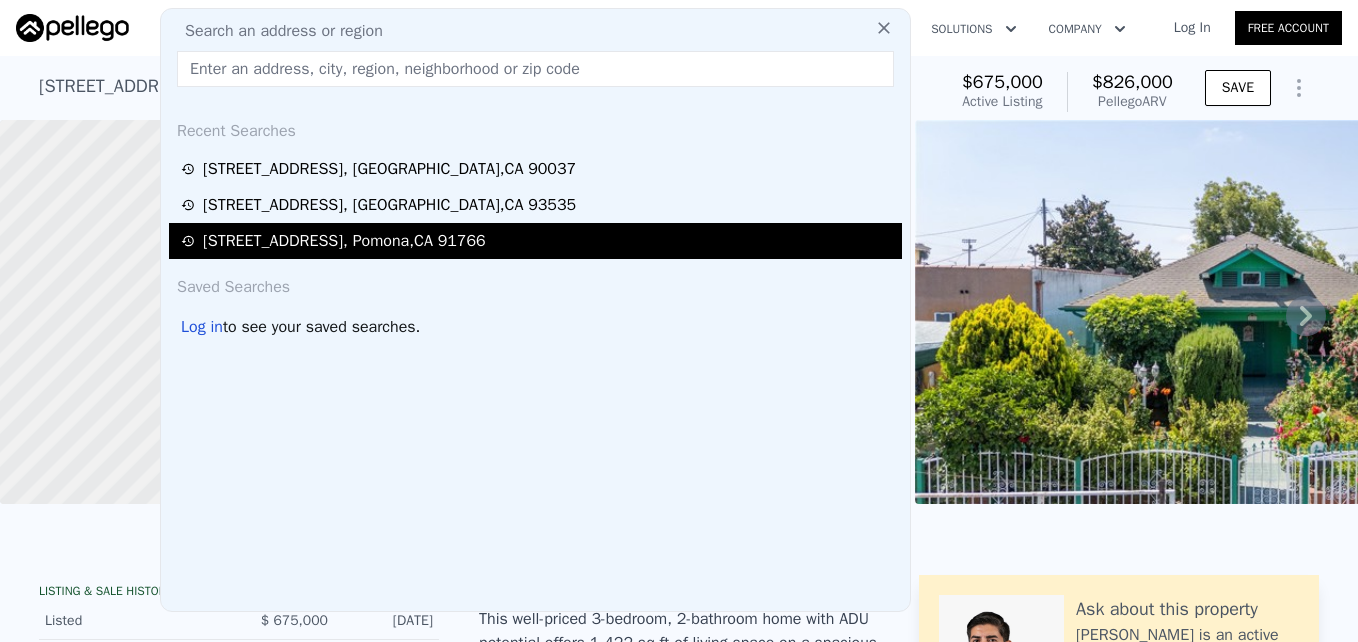 type on "[STREET_ADDRESS]" 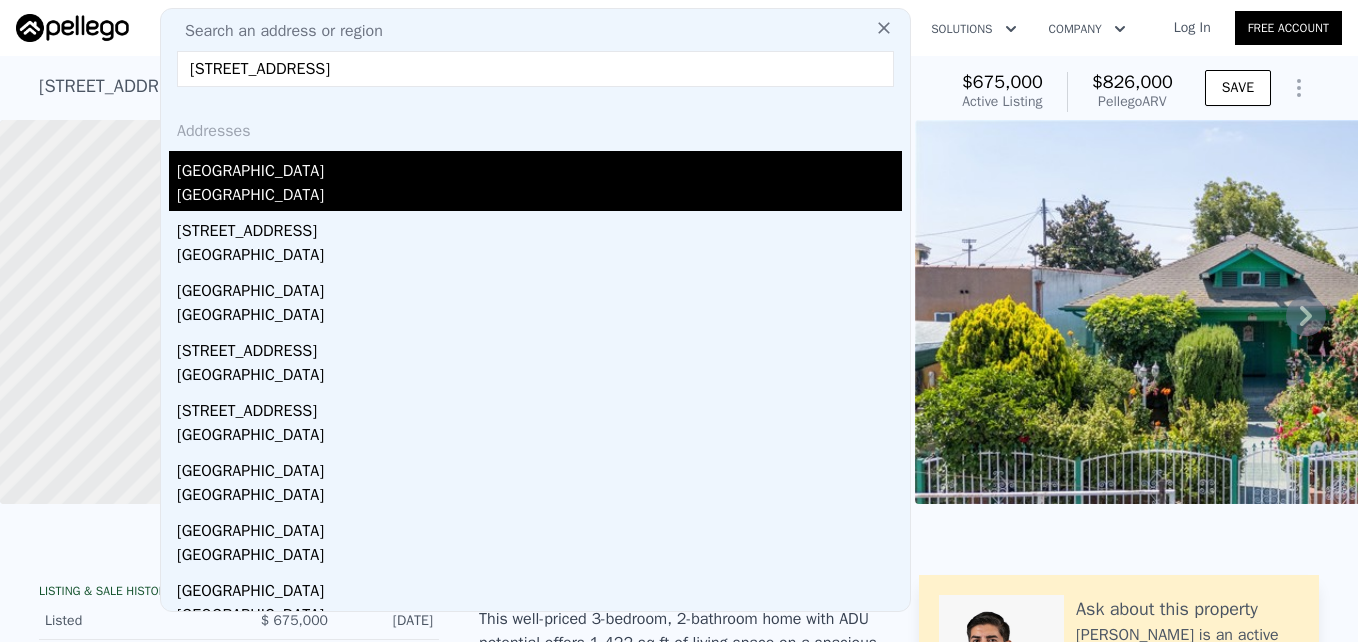 click on "[GEOGRAPHIC_DATA]" at bounding box center (539, 167) 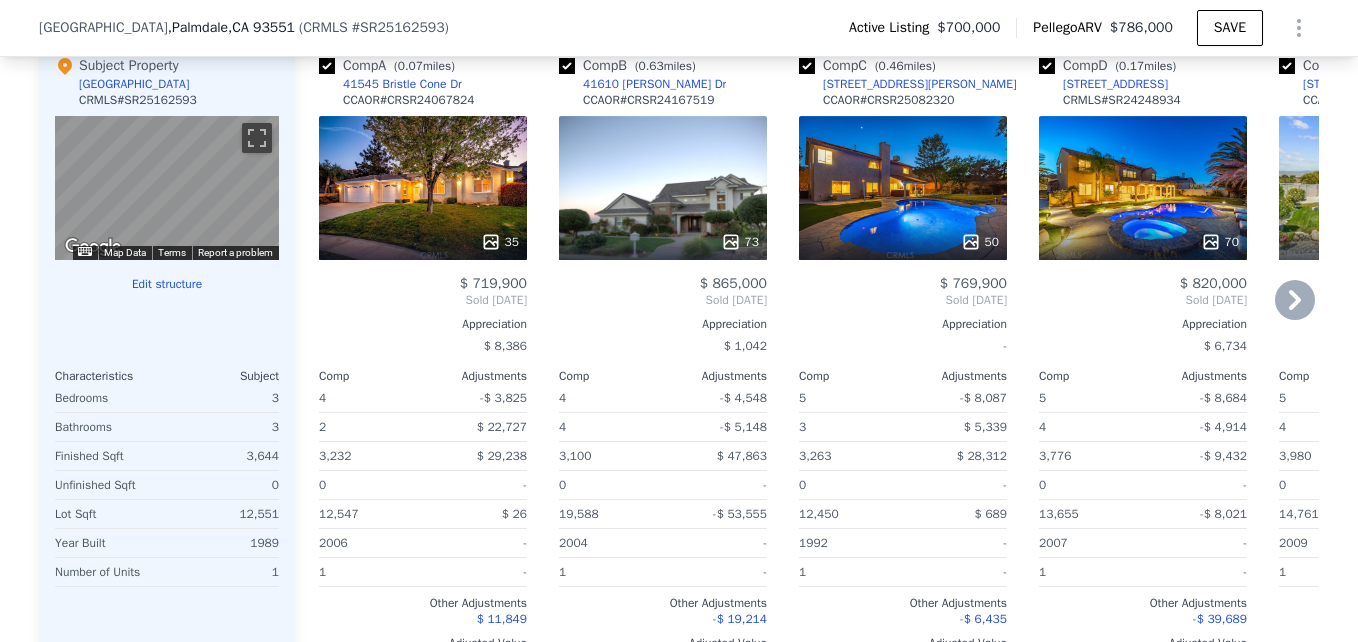 scroll, scrollTop: 2109, scrollLeft: 0, axis: vertical 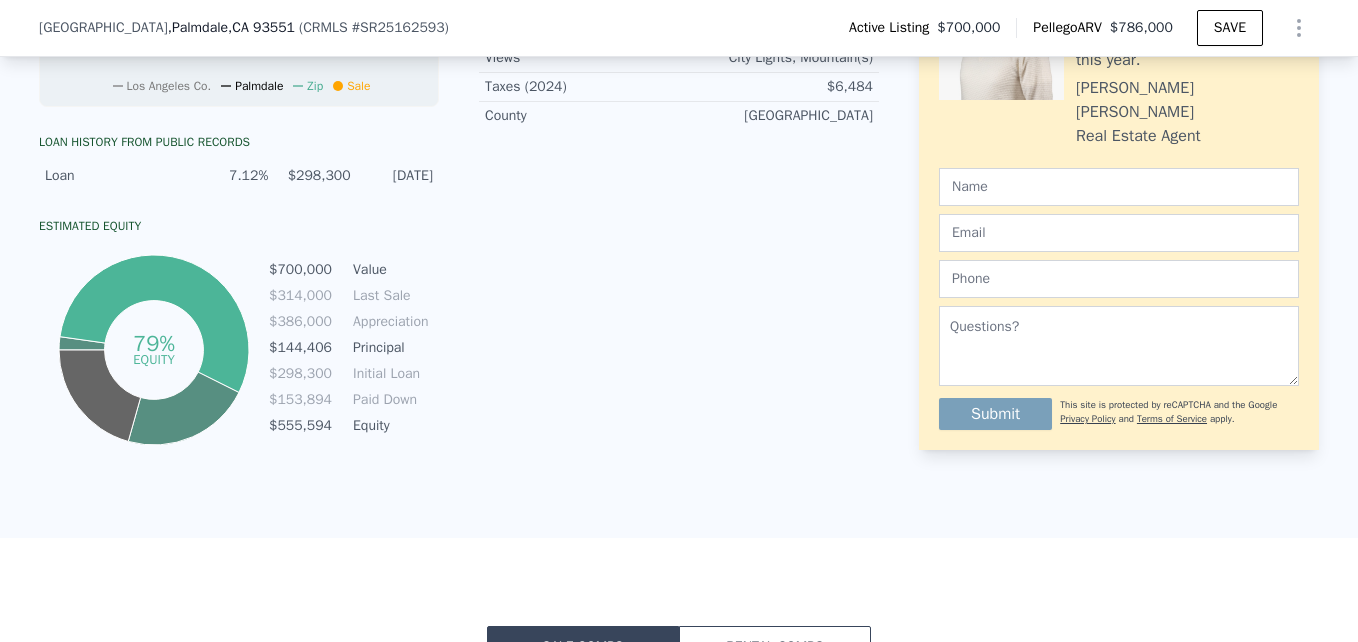 click on "Search an address or region" at bounding box center [535, -986] 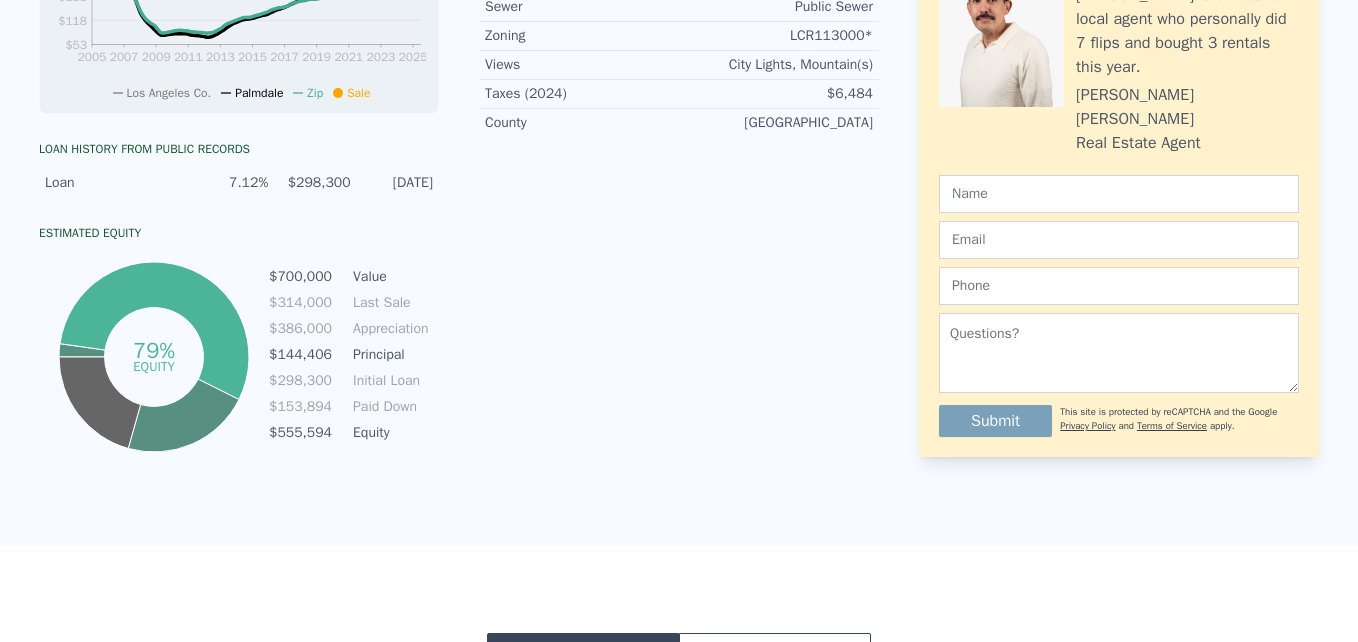 click on "Search an address or region" at bounding box center [535, -983] 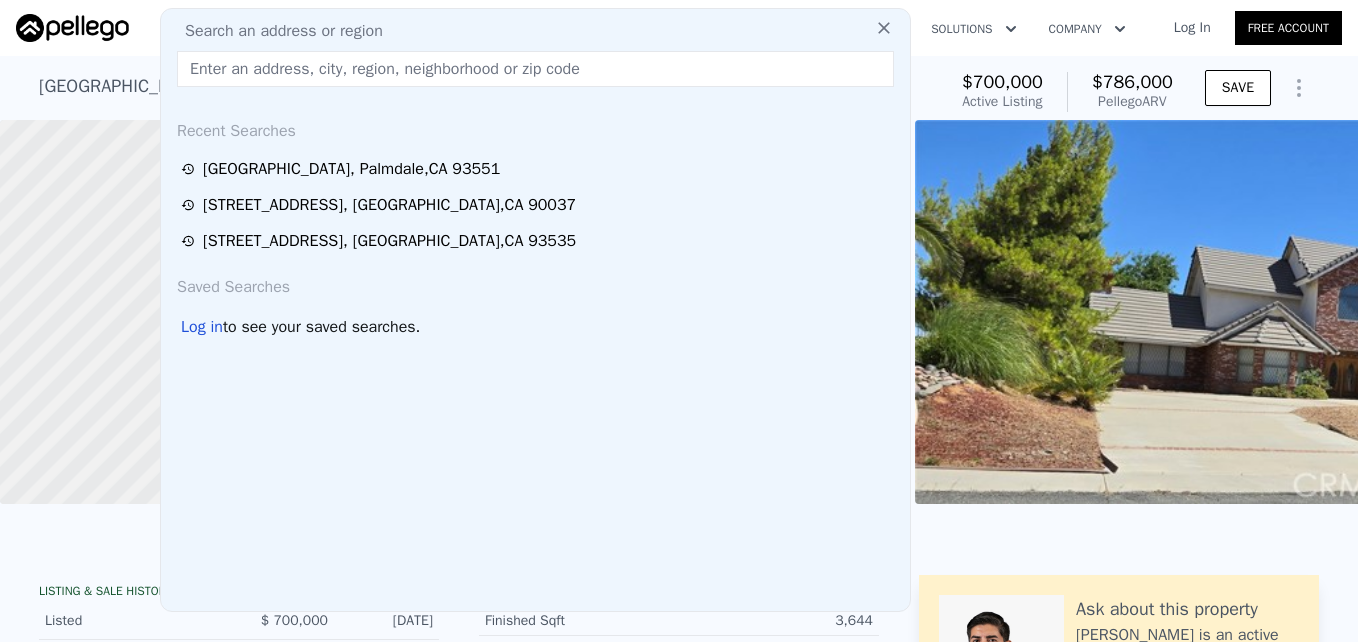 scroll, scrollTop: 0, scrollLeft: 8, axis: horizontal 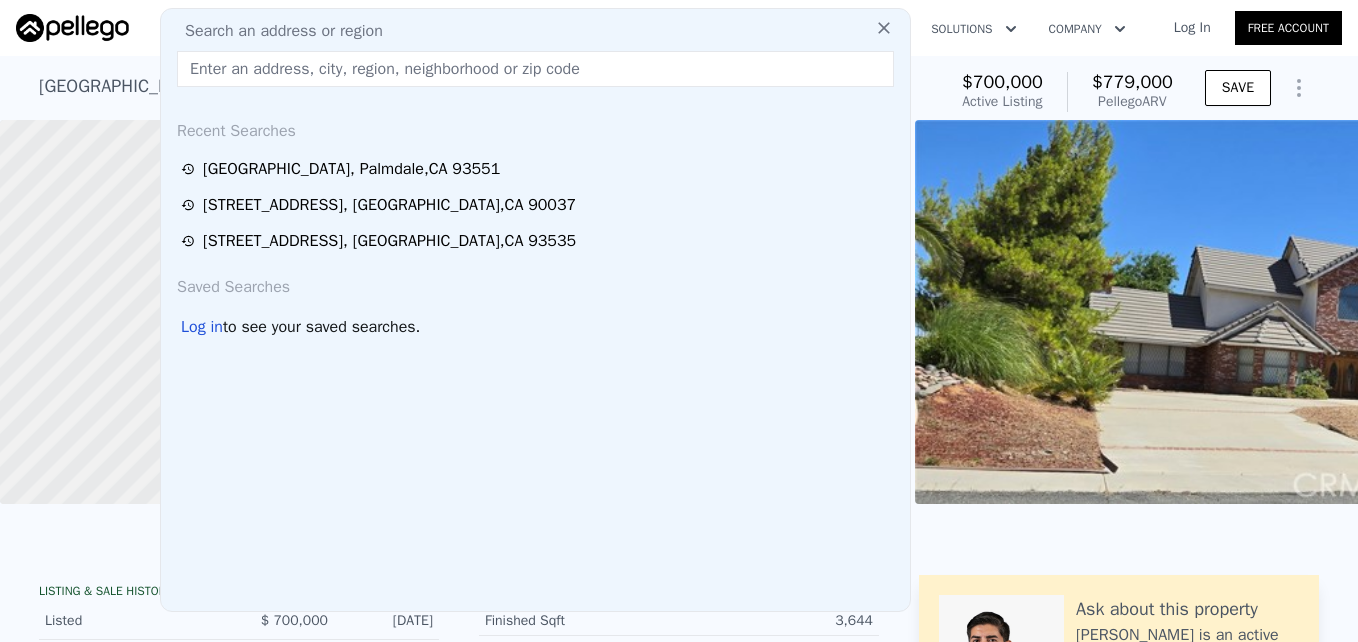 checkbox on "true" 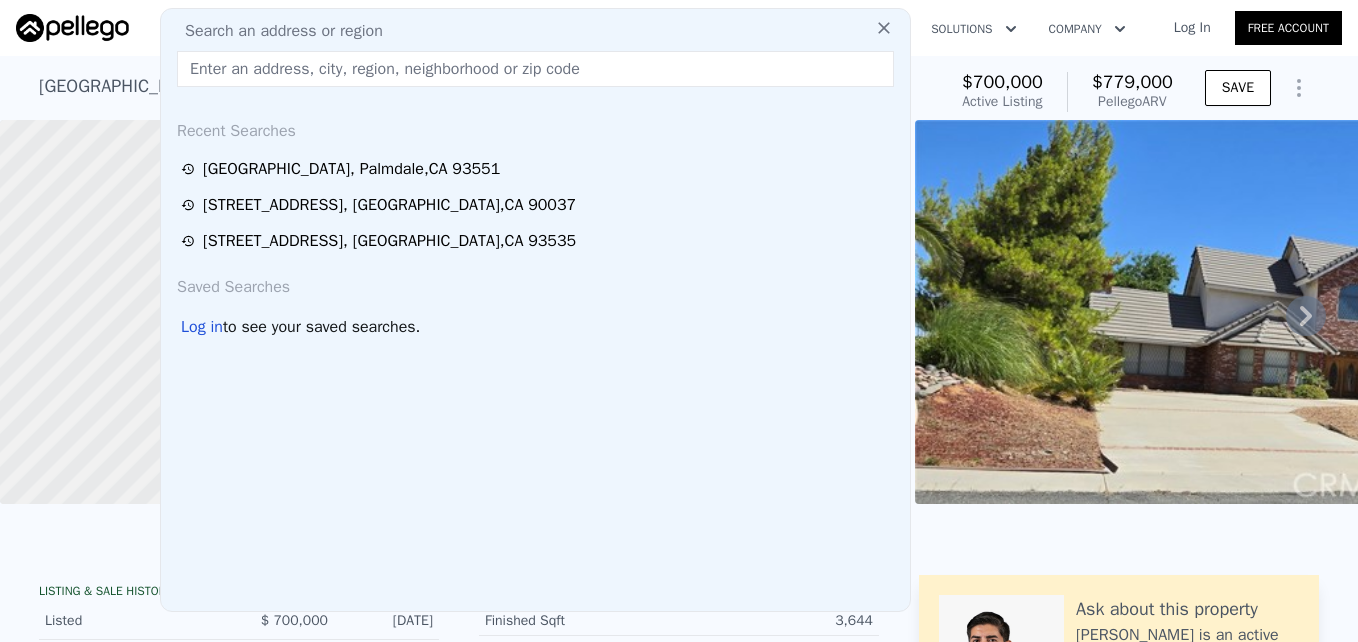 paste on "[STREET_ADDRESS][PERSON_NAME]" 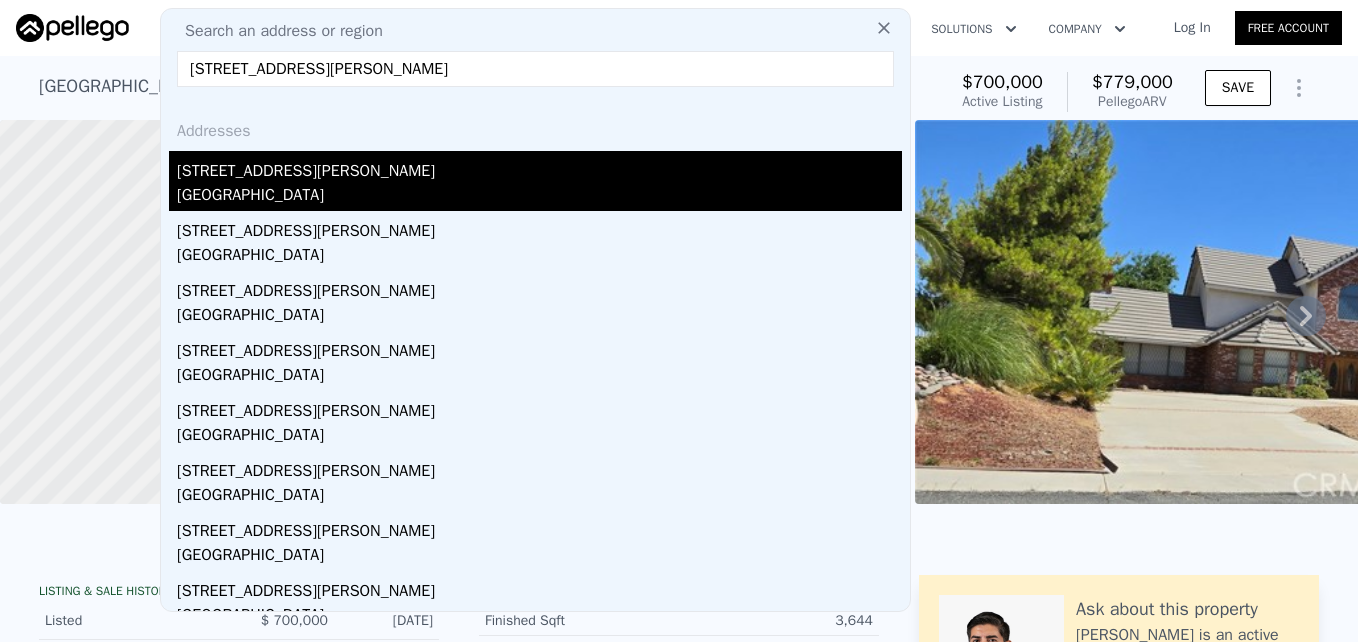 type on "[STREET_ADDRESS][PERSON_NAME]" 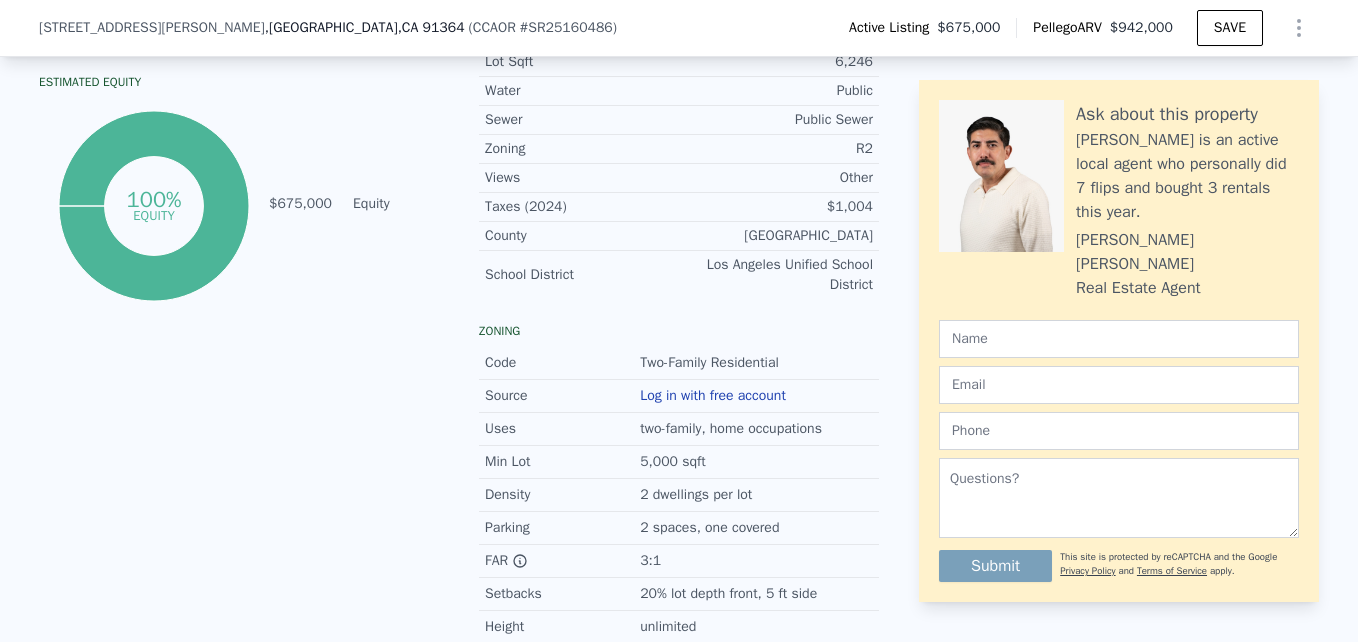 scroll, scrollTop: 2480, scrollLeft: 0, axis: vertical 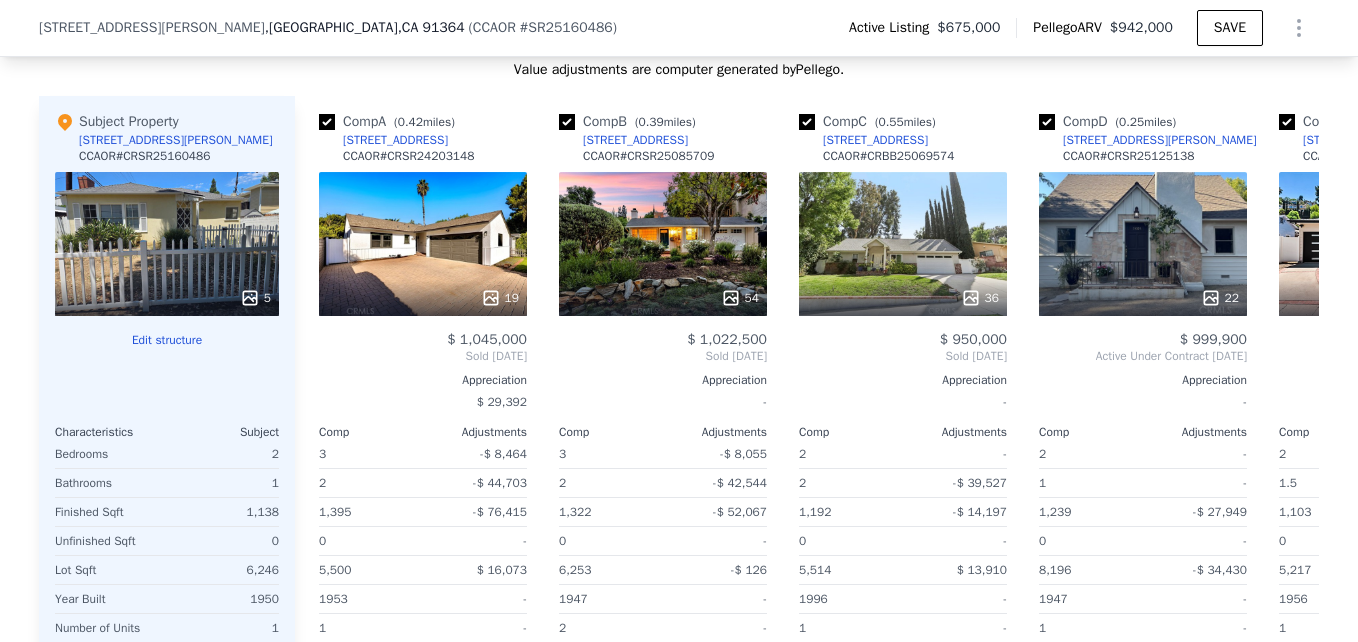 click on "Search an address or region" at bounding box center [535, -2370] 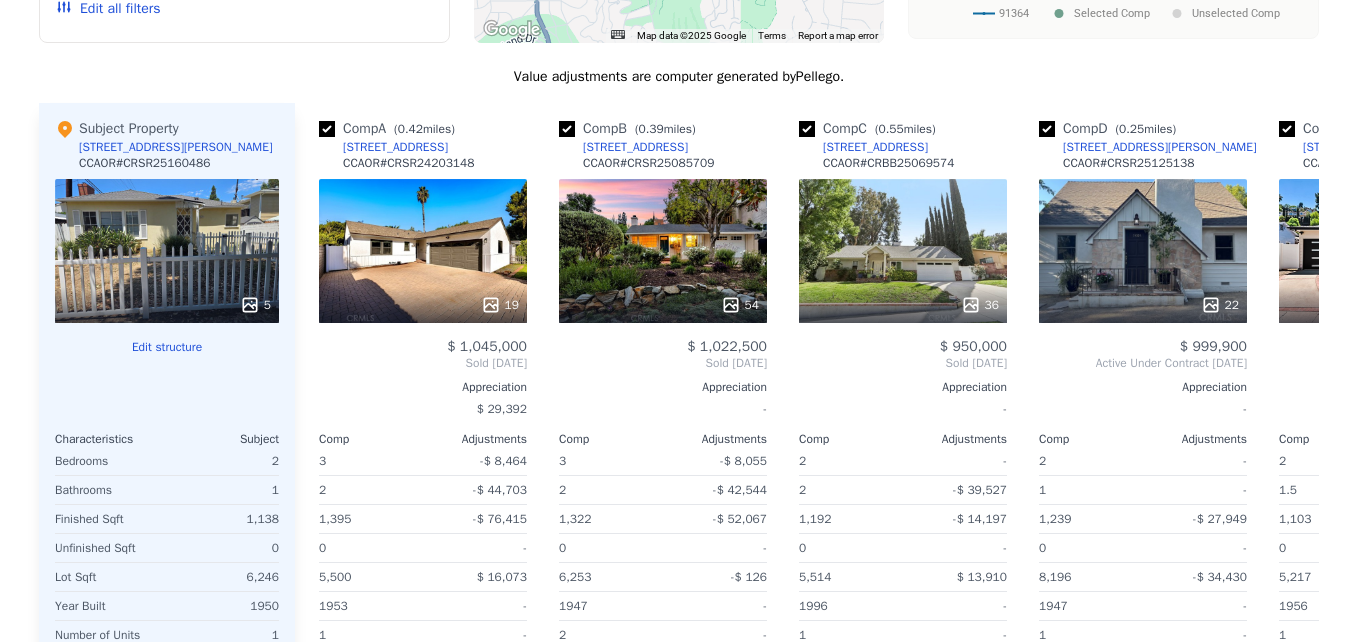 scroll, scrollTop: 0, scrollLeft: 0, axis: both 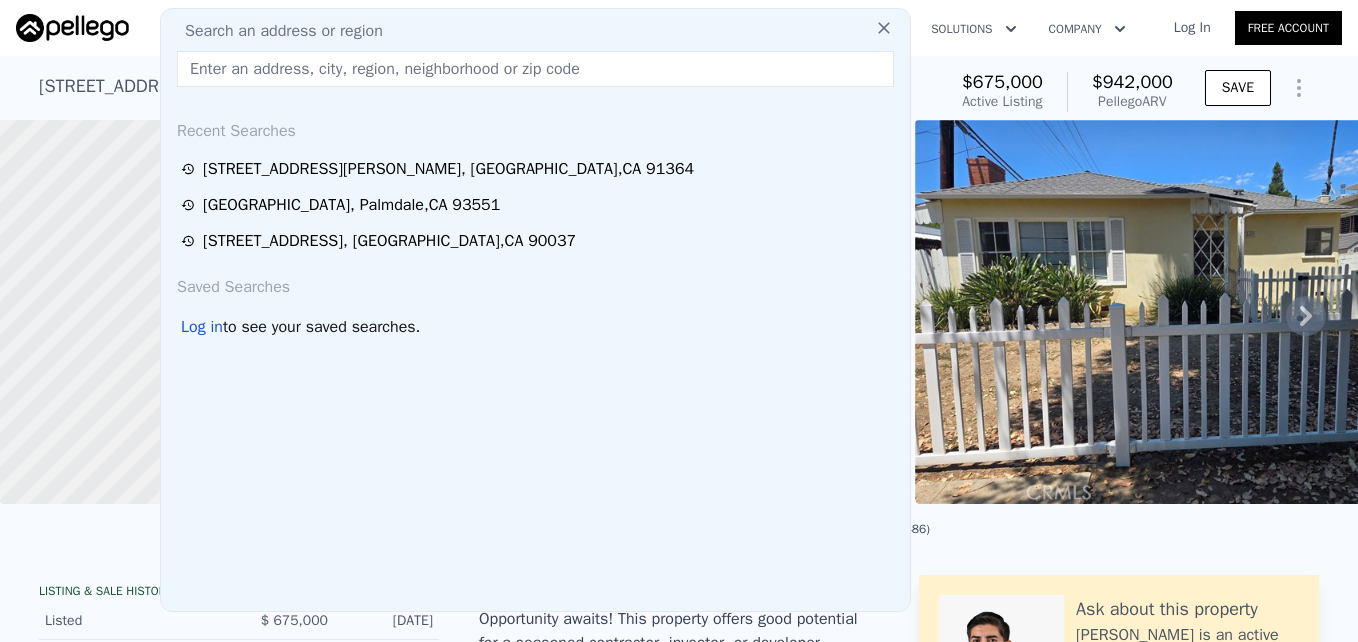 click at bounding box center [535, 69] 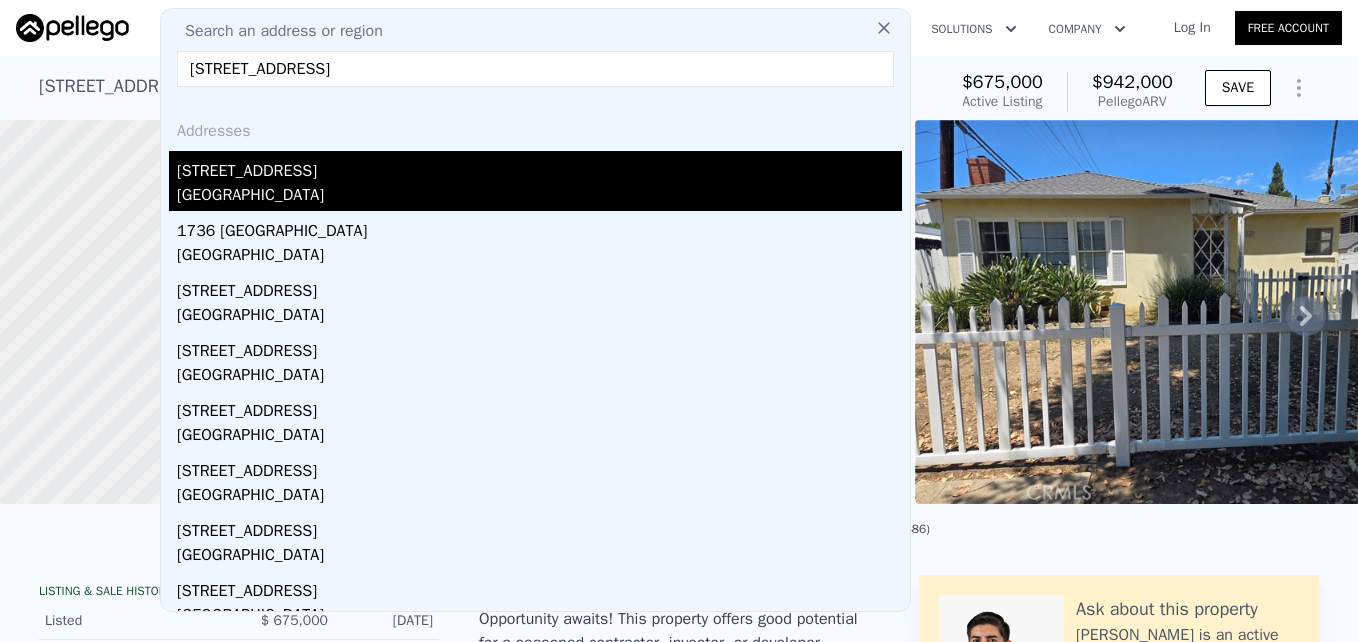 type on "[STREET_ADDRESS]" 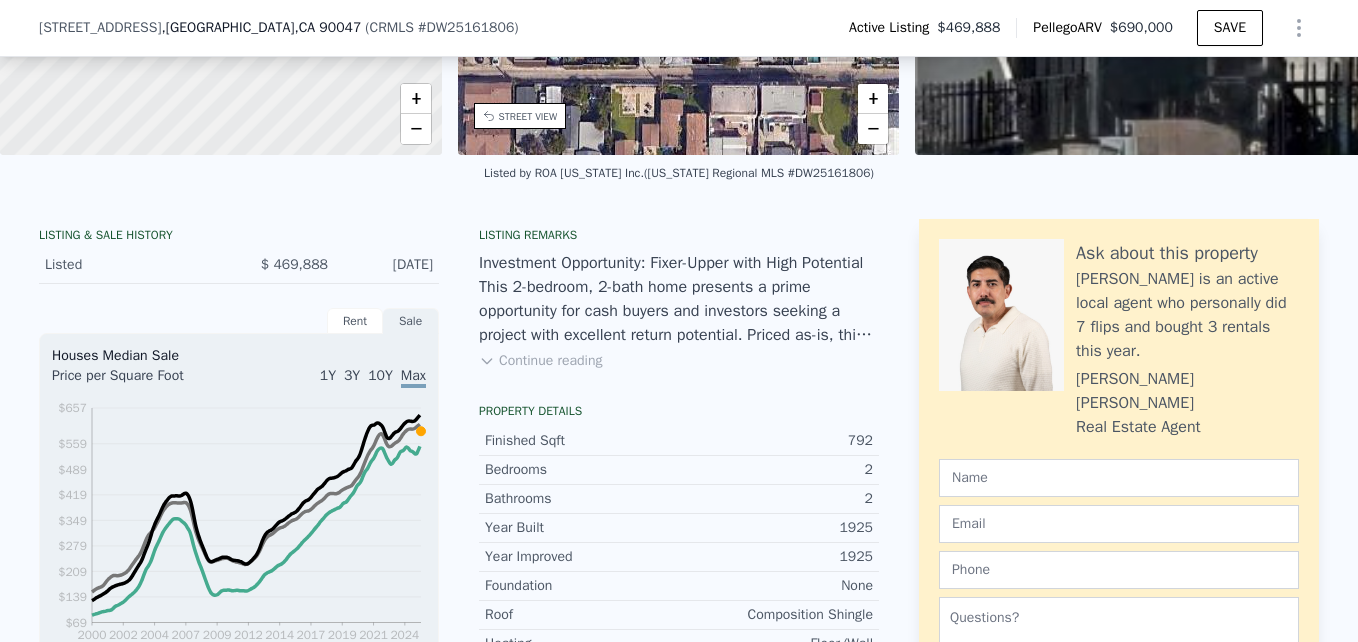scroll, scrollTop: 0, scrollLeft: 0, axis: both 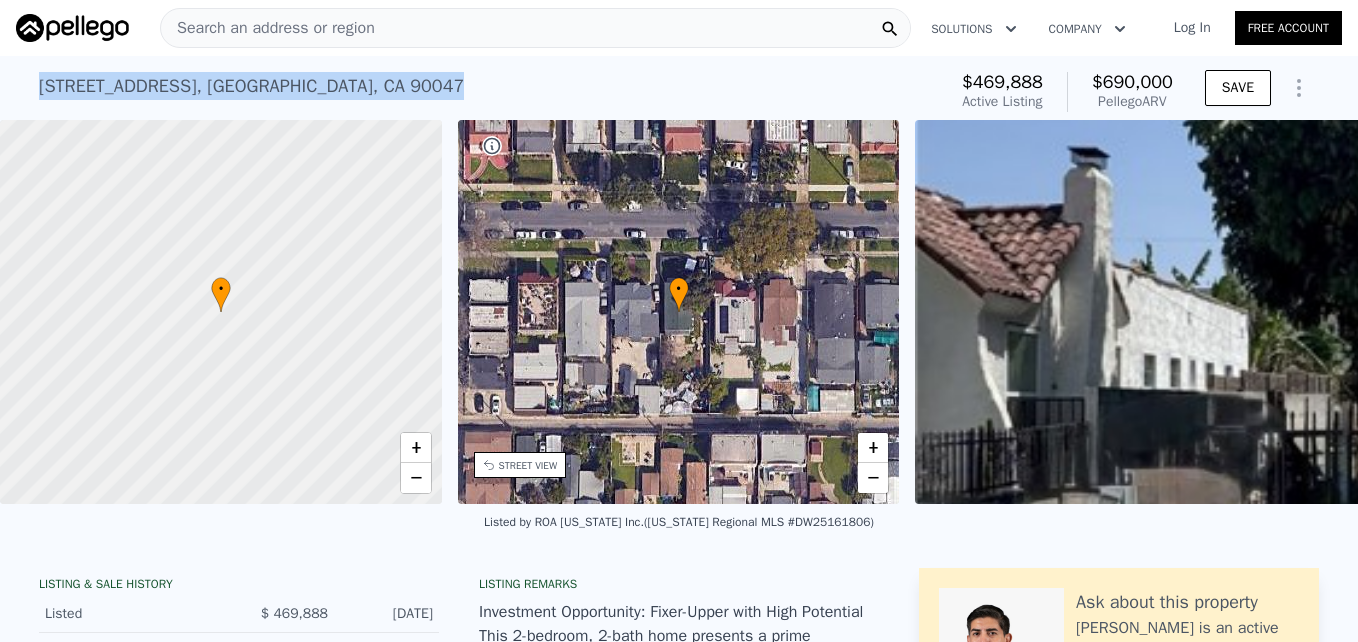 click on "[STREET_ADDRESS] Active at  $469,888 (~ARV  $690k ) $469,888  Active Listing $690,000 Pellego  ARV SAVE" at bounding box center (679, 88) 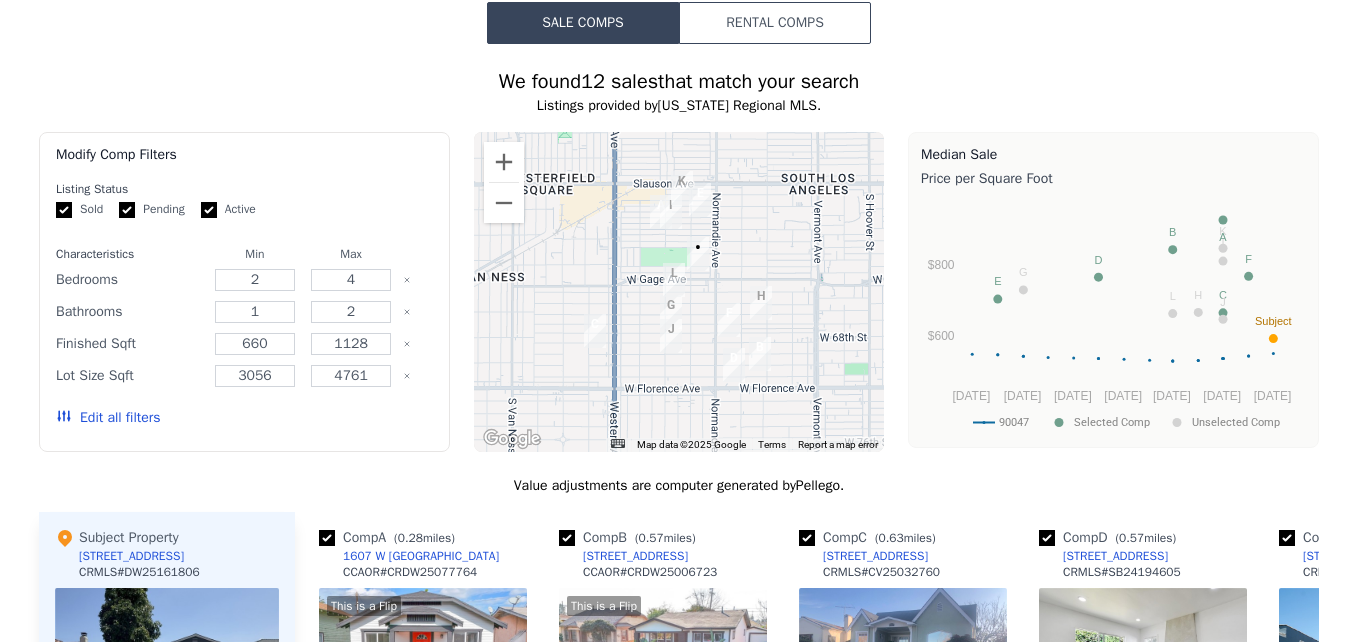 scroll, scrollTop: 7, scrollLeft: 0, axis: vertical 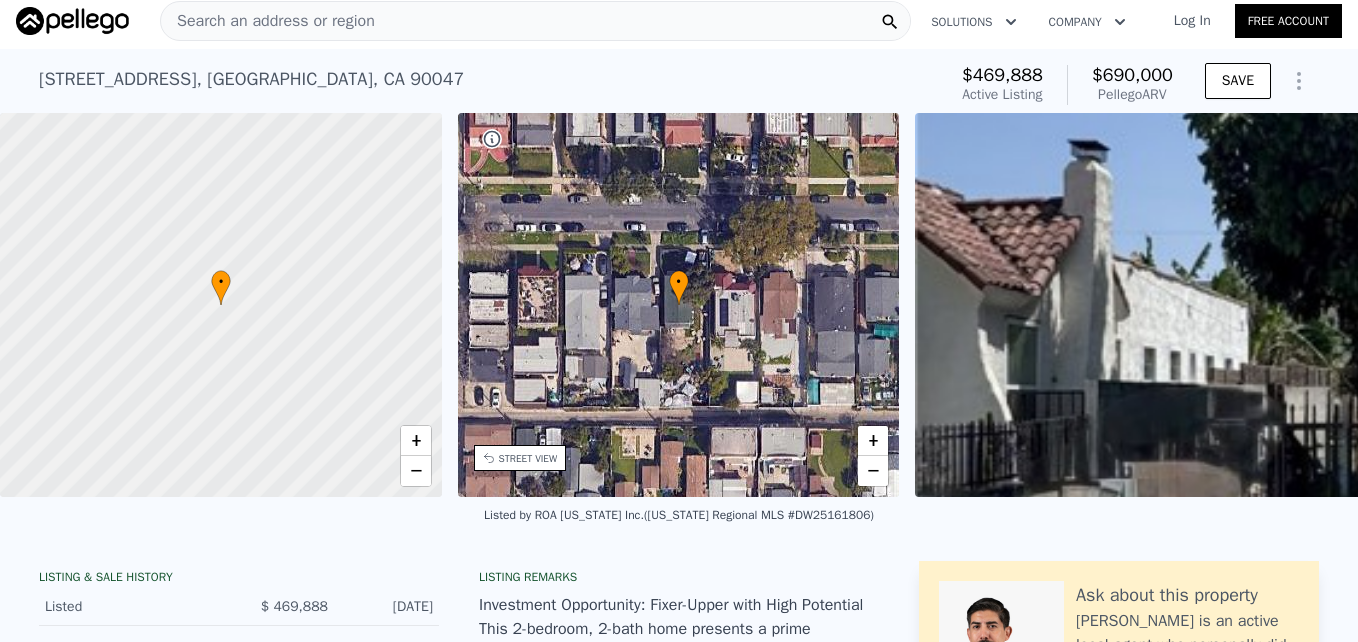 click on "Search an address or region" at bounding box center (535, 21) 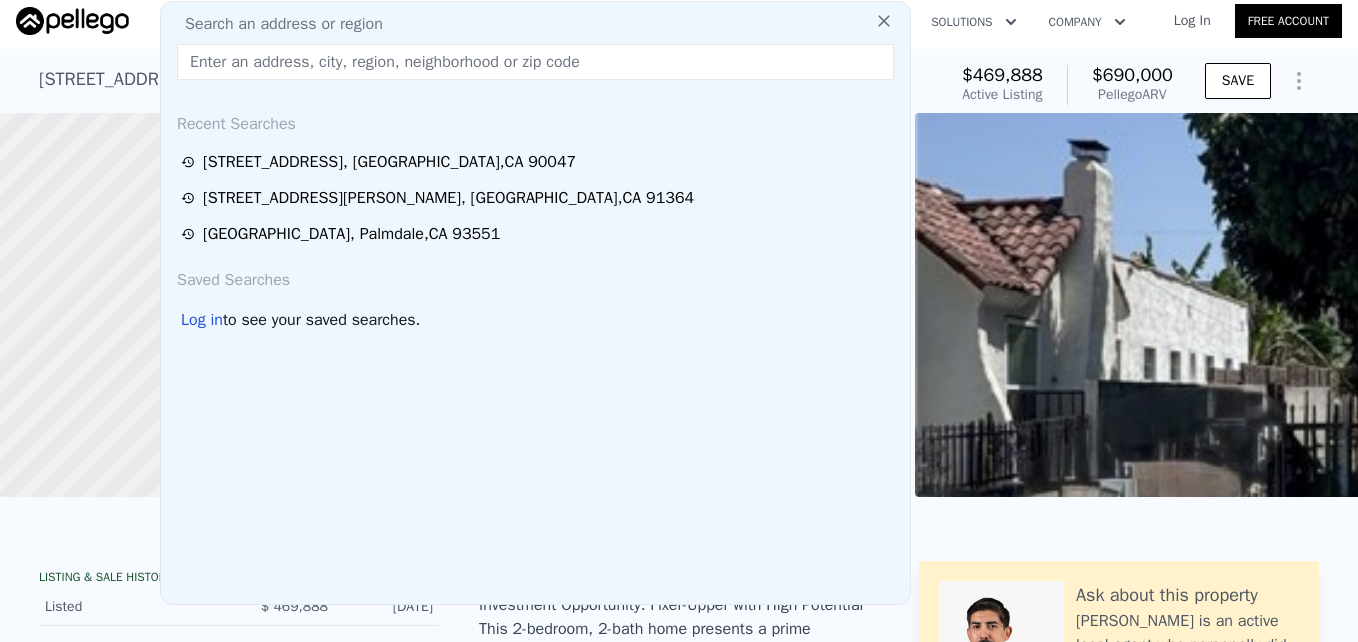 click at bounding box center [535, 62] 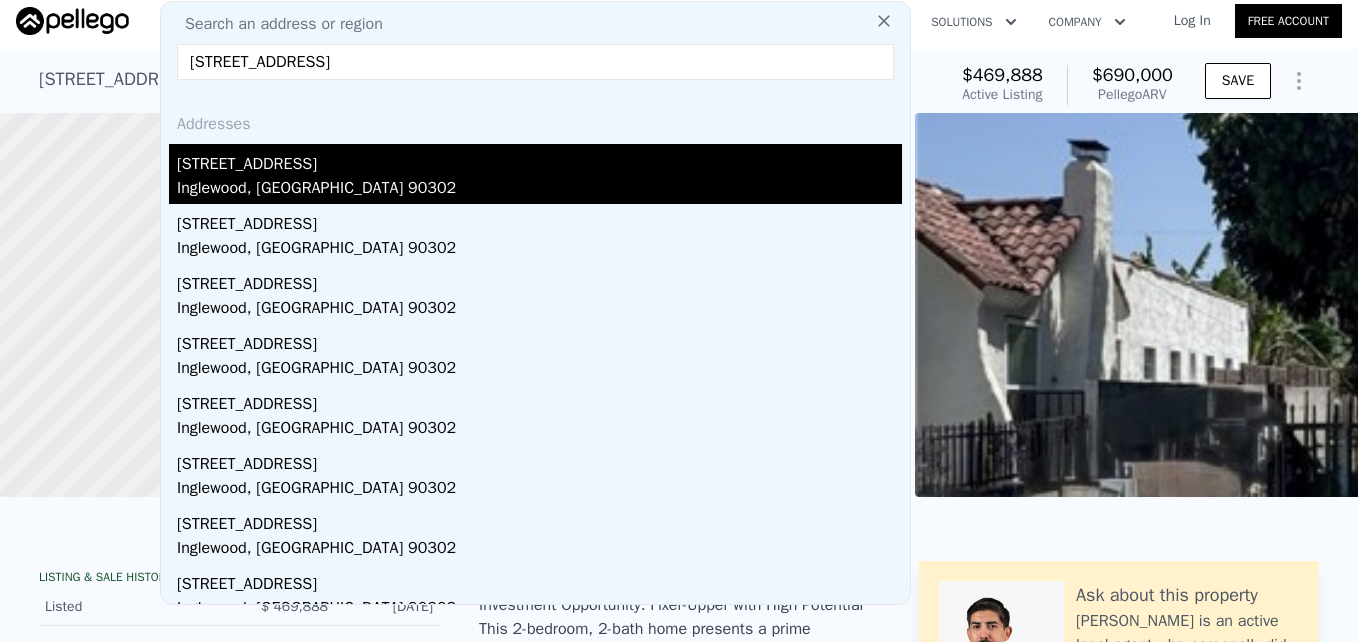 type on "[STREET_ADDRESS]" 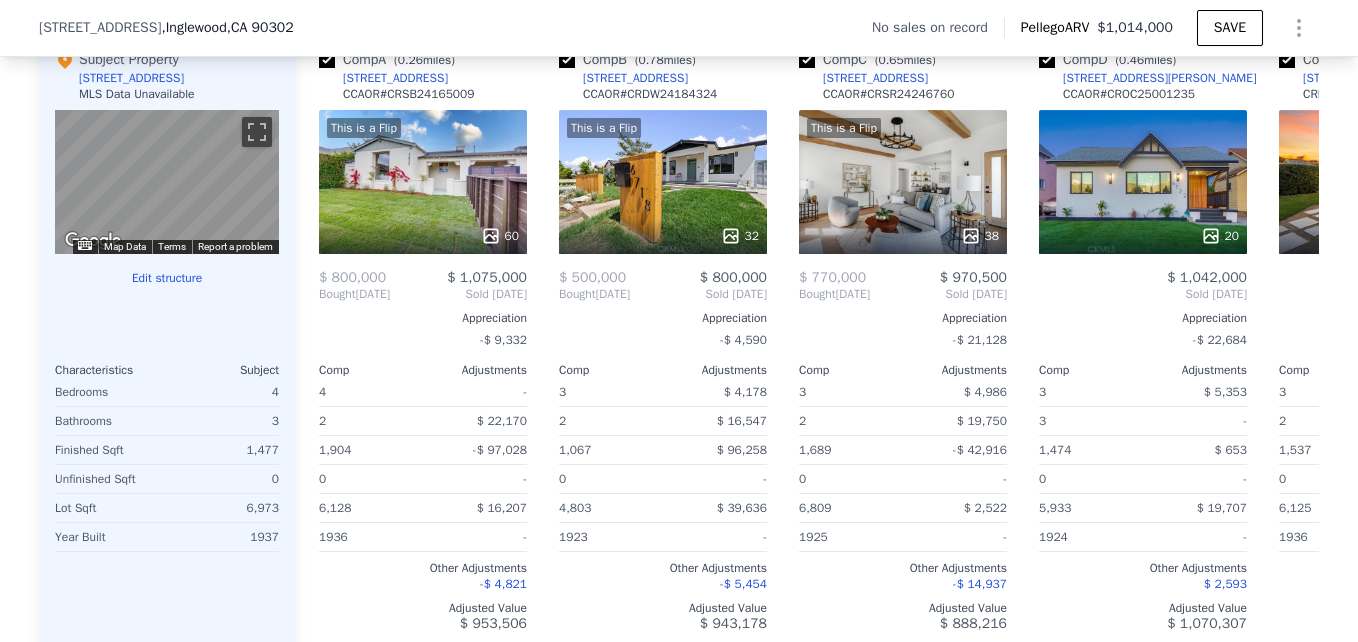scroll, scrollTop: 1966, scrollLeft: 0, axis: vertical 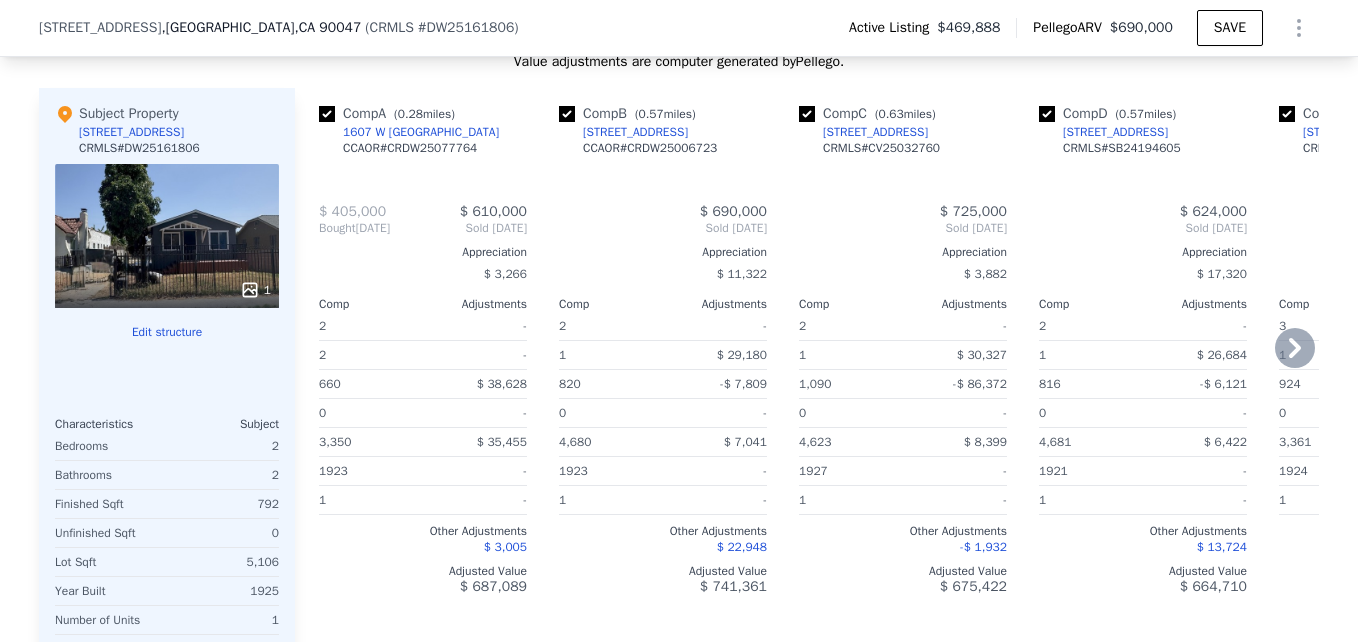 type on "4" 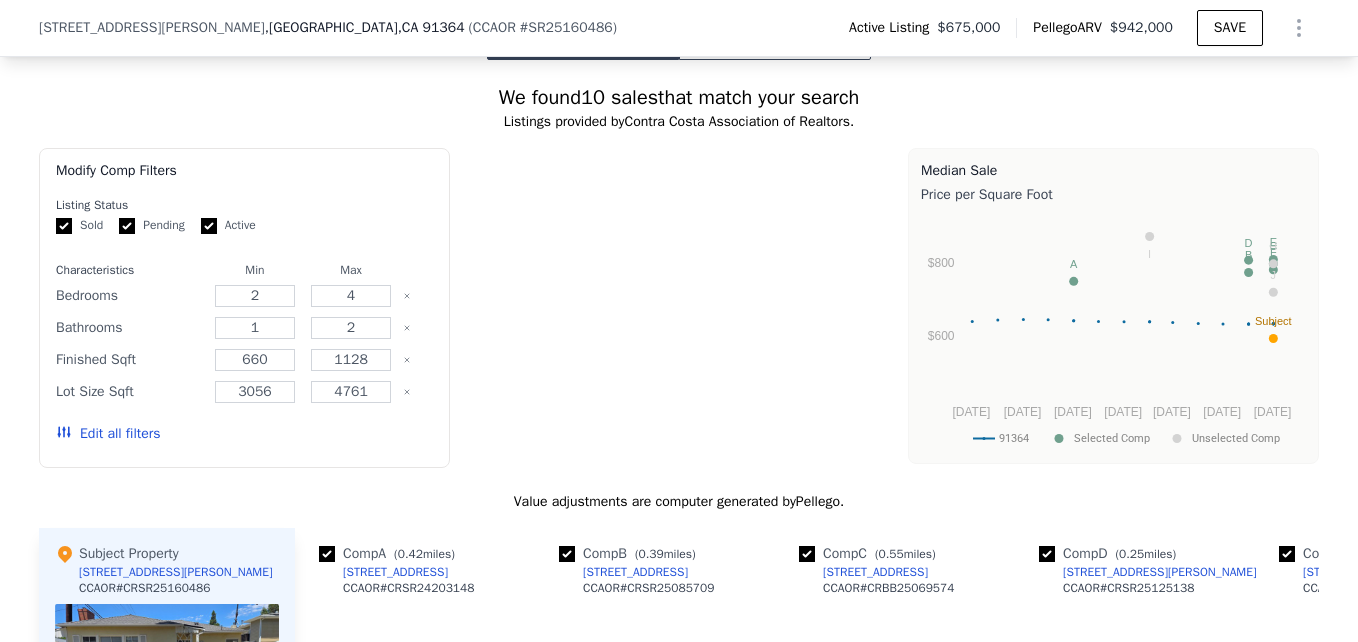 type on "3" 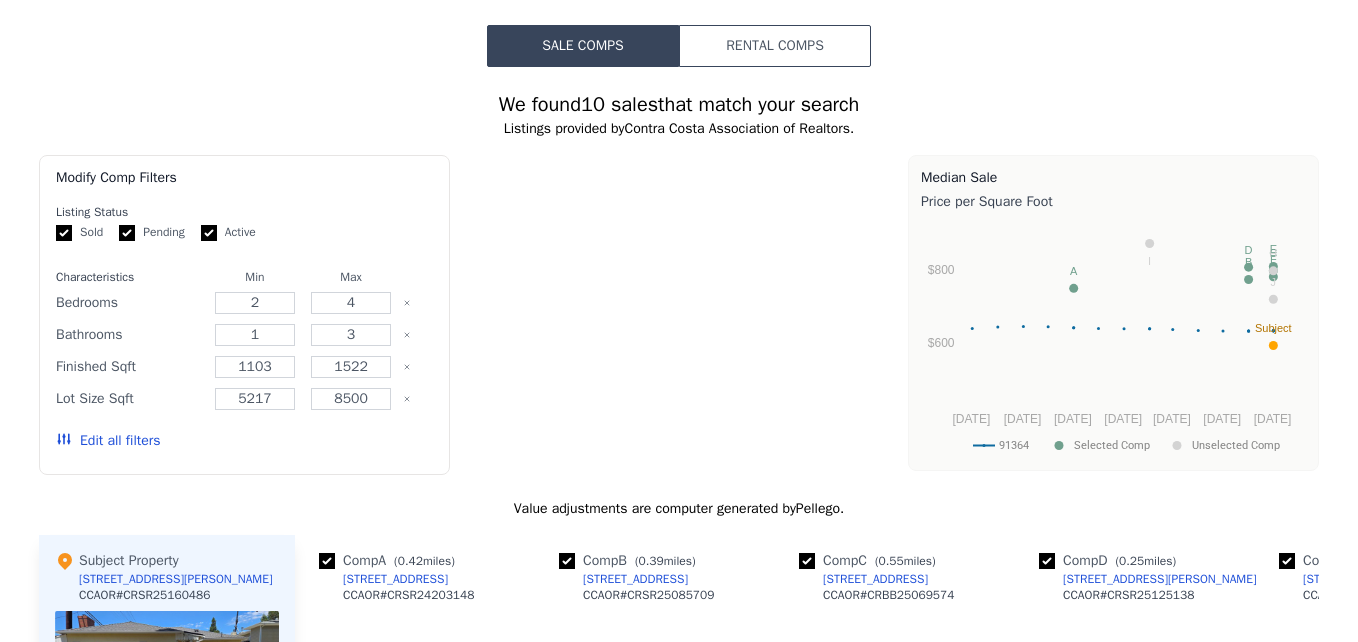 scroll, scrollTop: 0, scrollLeft: 0, axis: both 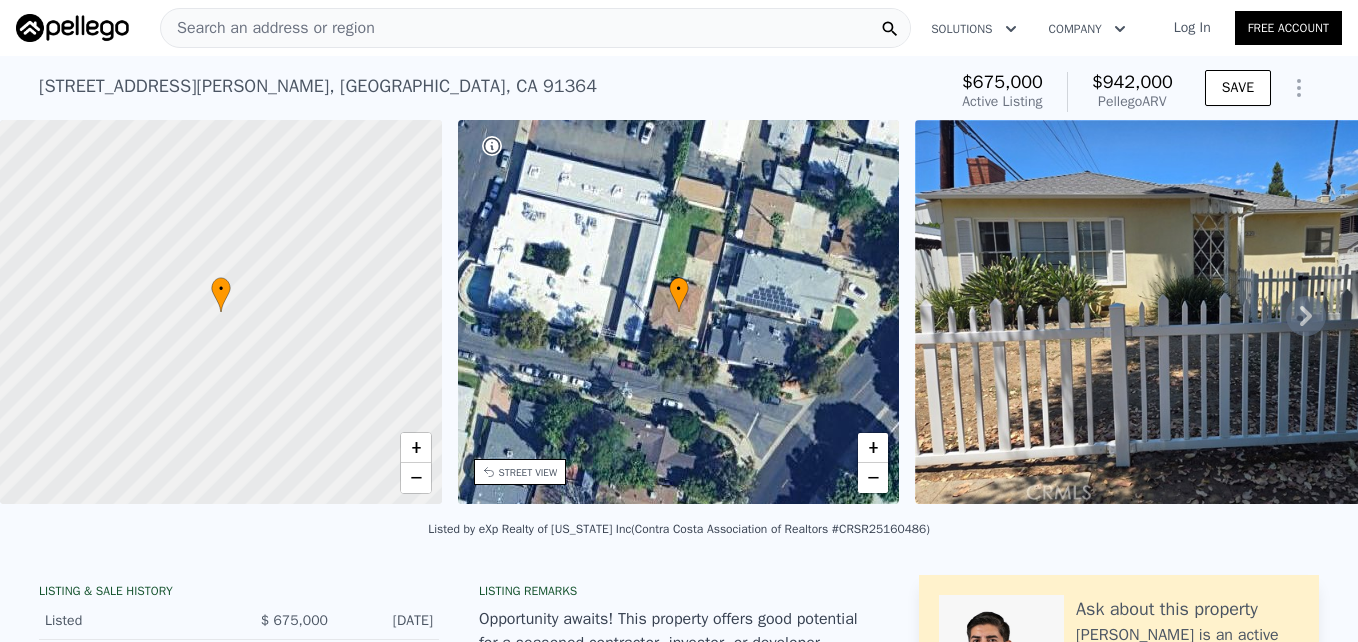 click on "Search an address or region" at bounding box center [268, 28] 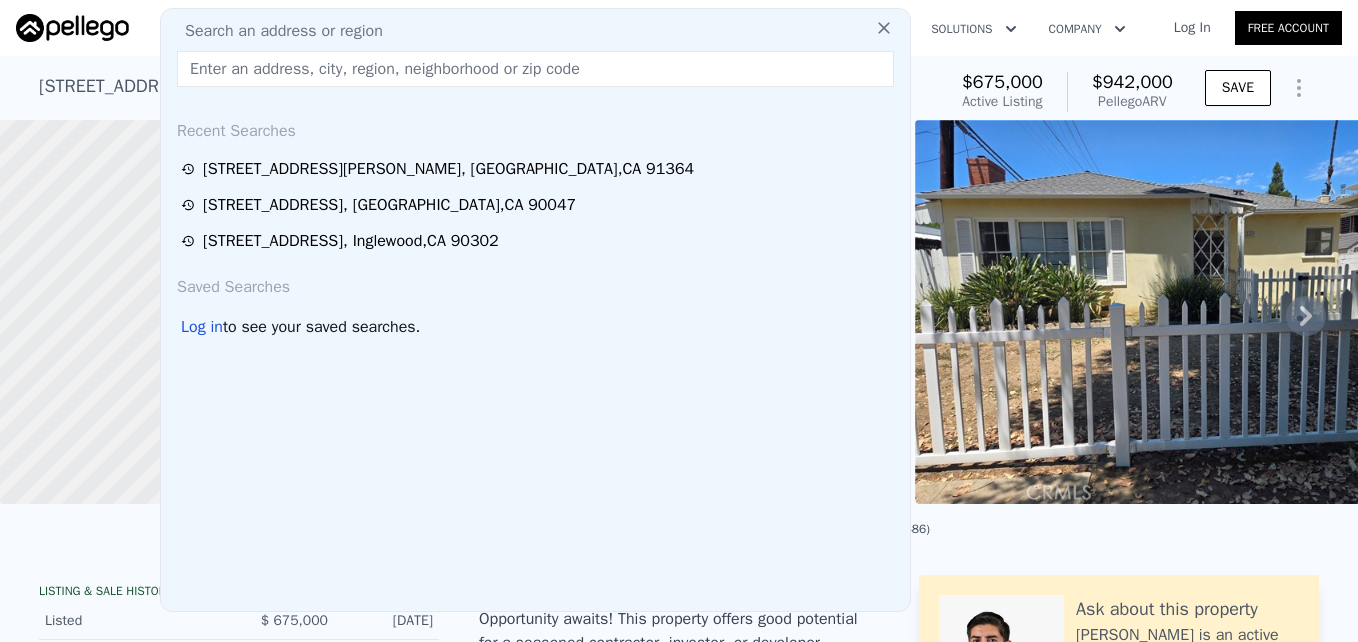 click at bounding box center (535, 69) 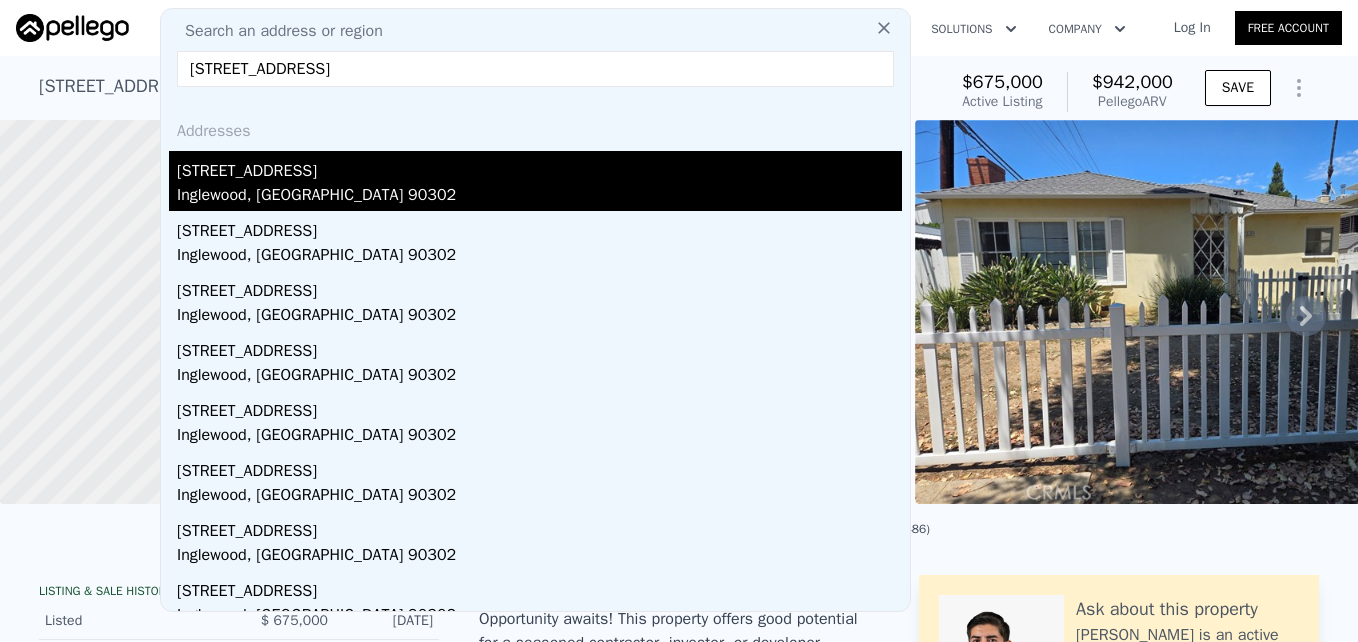 type on "[STREET_ADDRESS]" 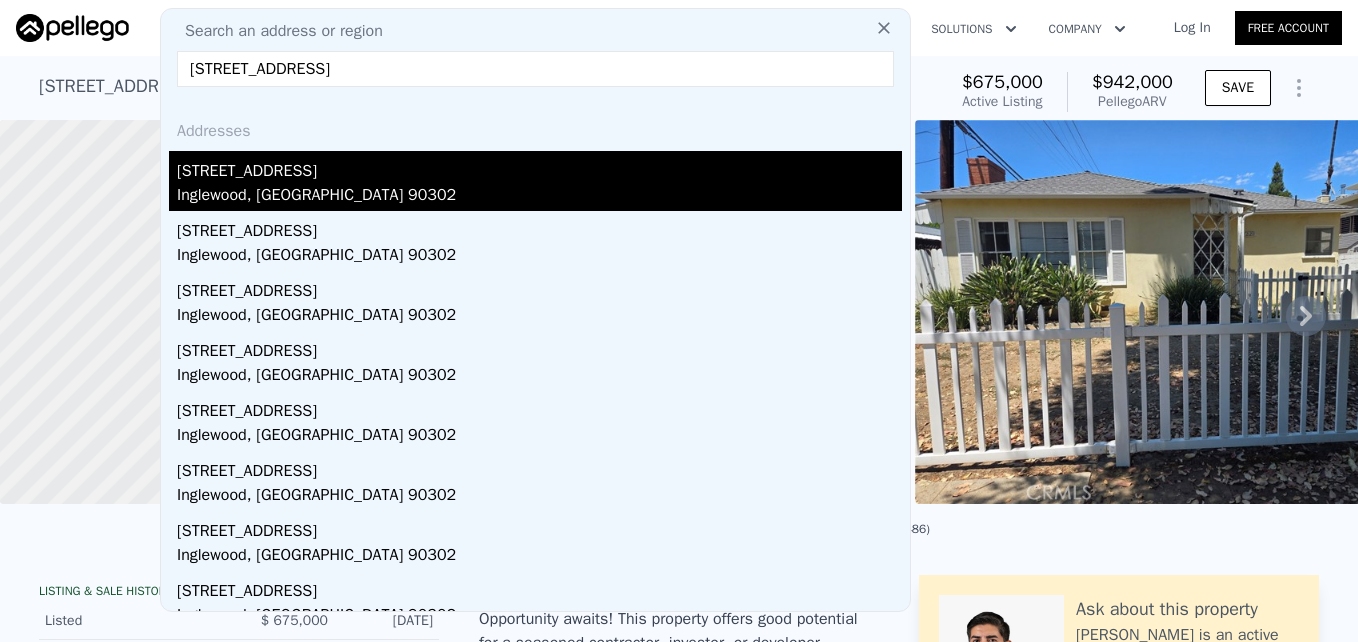 type on "5" 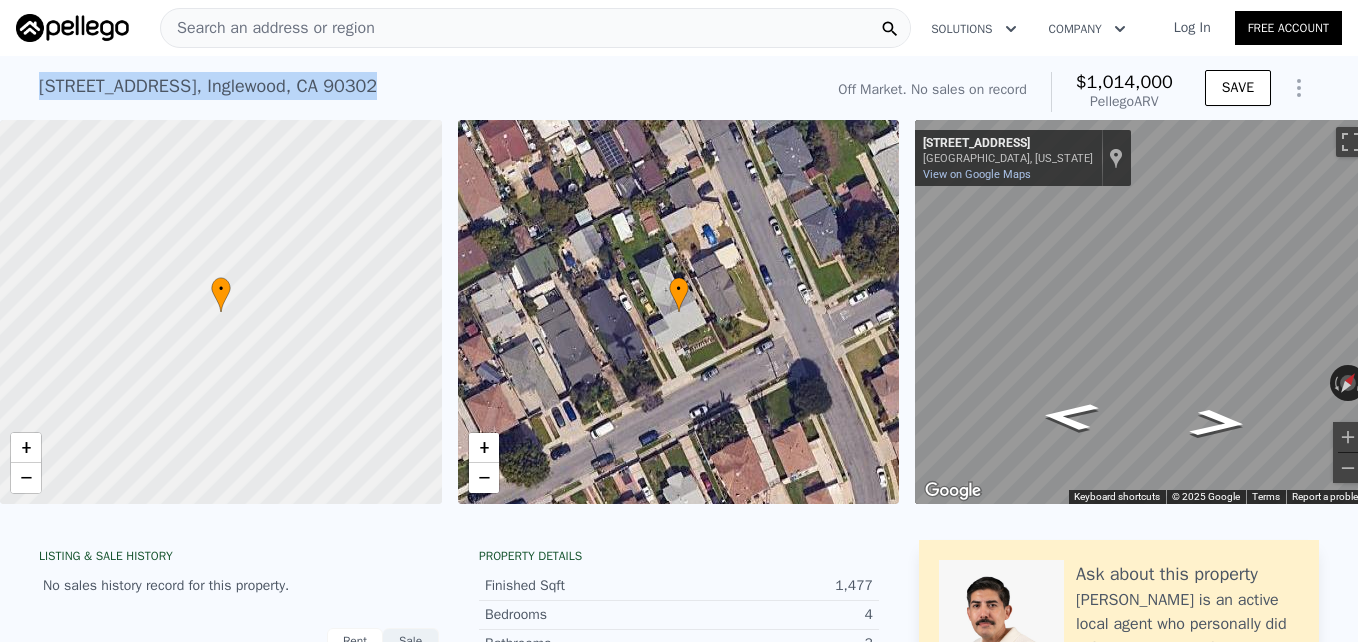 drag, startPoint x: 30, startPoint y: 71, endPoint x: 371, endPoint y: 94, distance: 341.77478 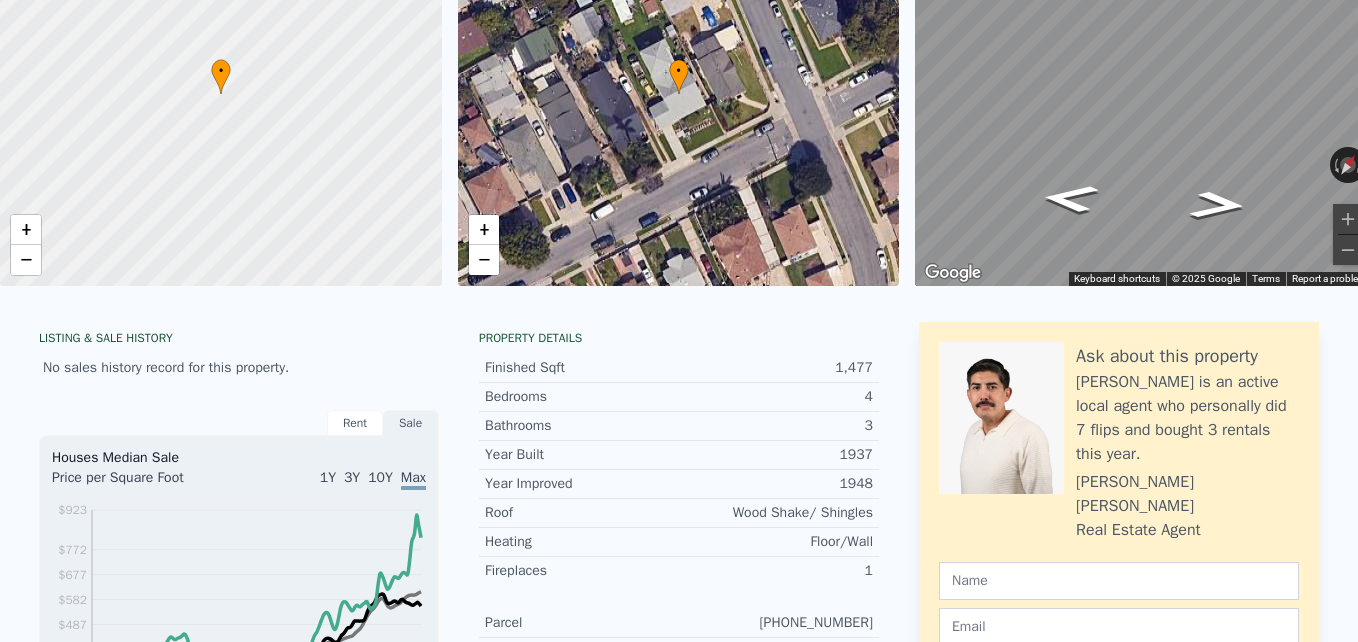 scroll, scrollTop: 7, scrollLeft: 0, axis: vertical 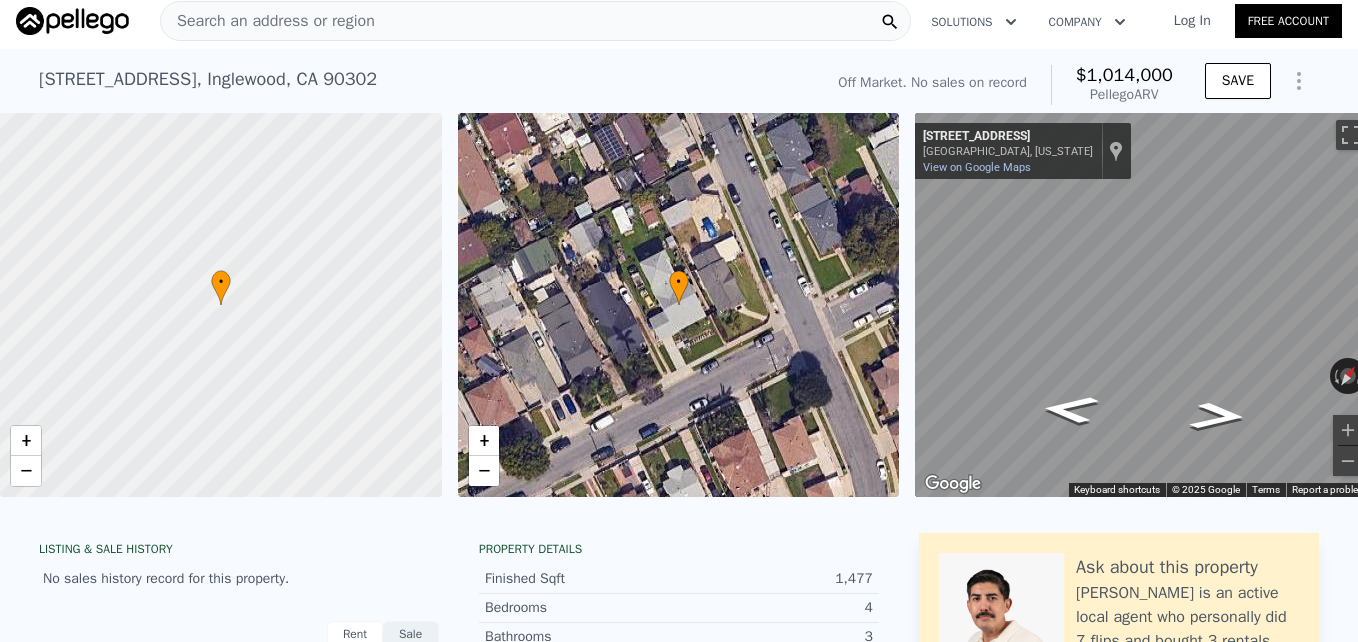 click on "Search an address or region" at bounding box center [535, 21] 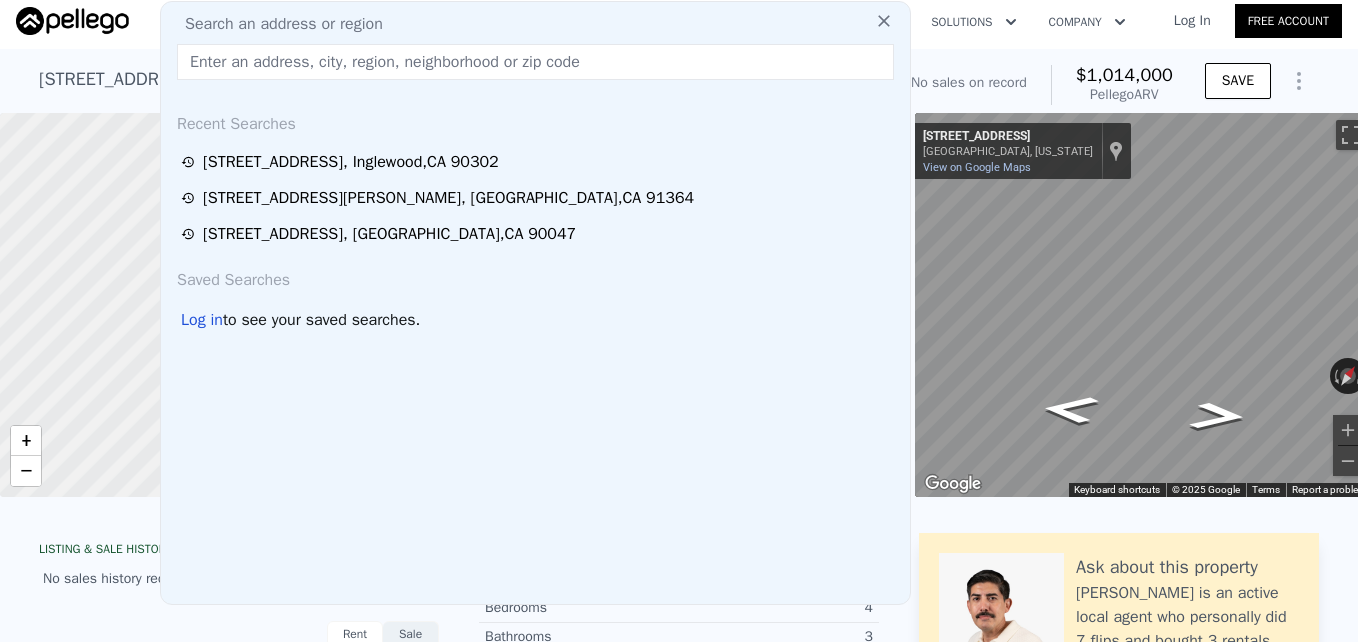 click at bounding box center (535, 62) 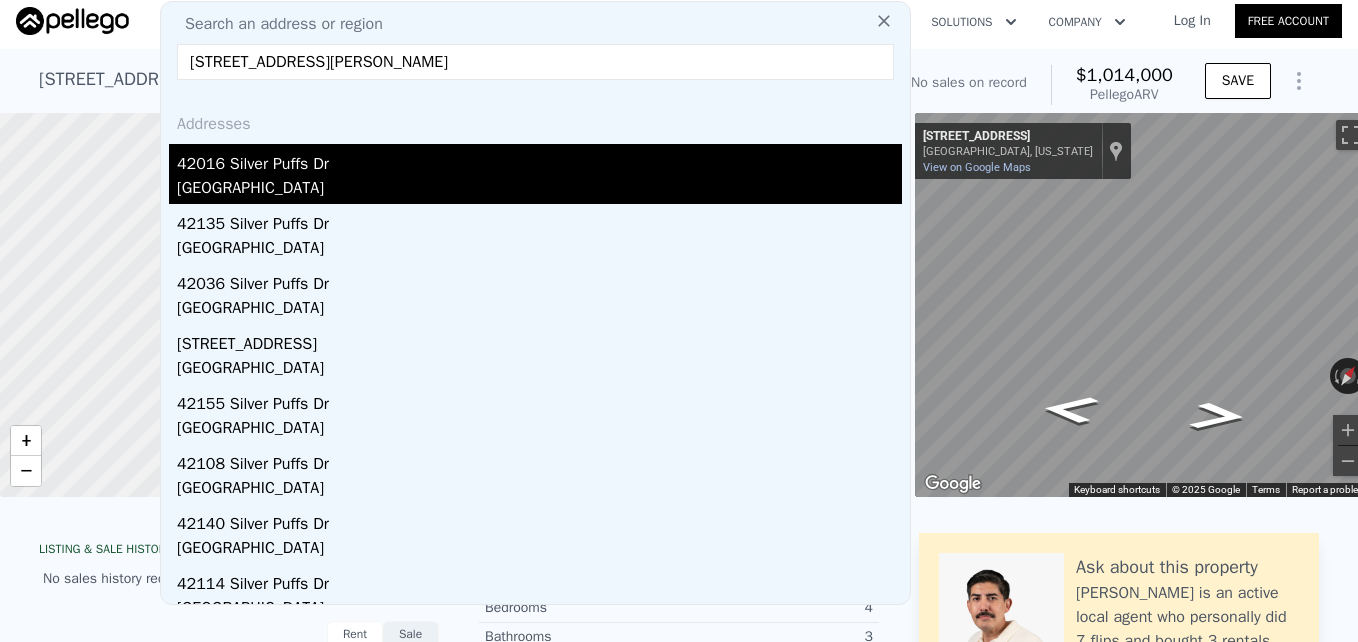 type on "[STREET_ADDRESS][PERSON_NAME]" 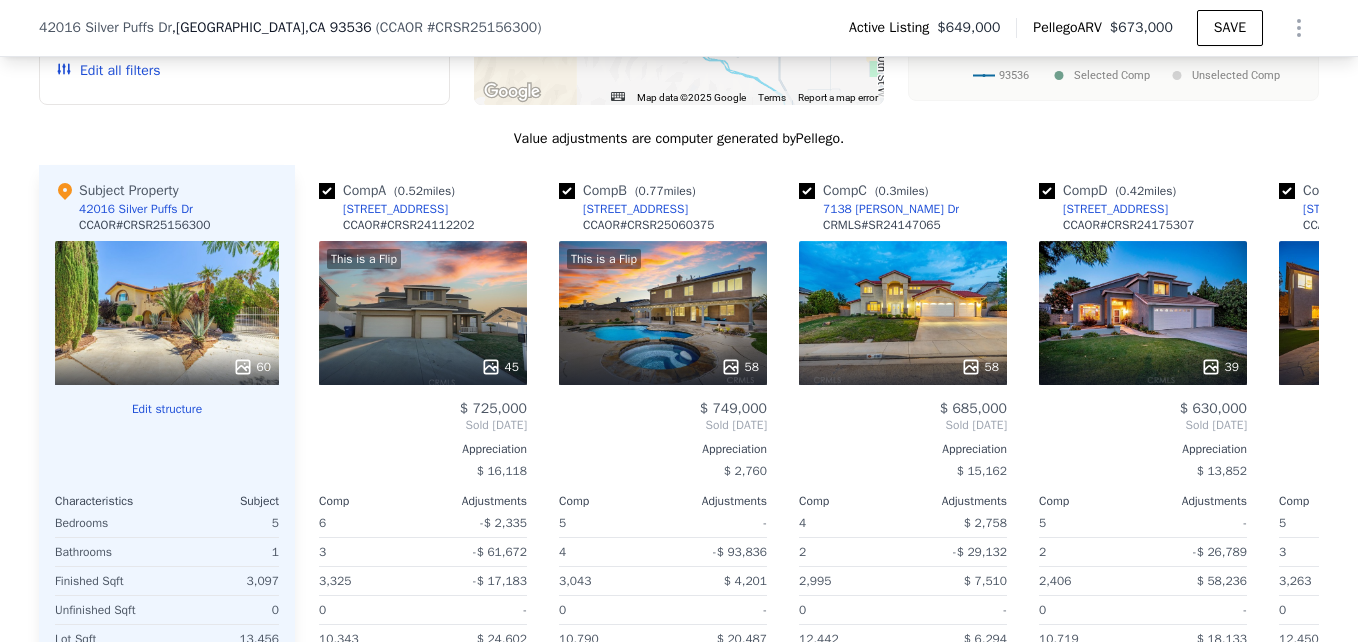 scroll, scrollTop: 1939, scrollLeft: 0, axis: vertical 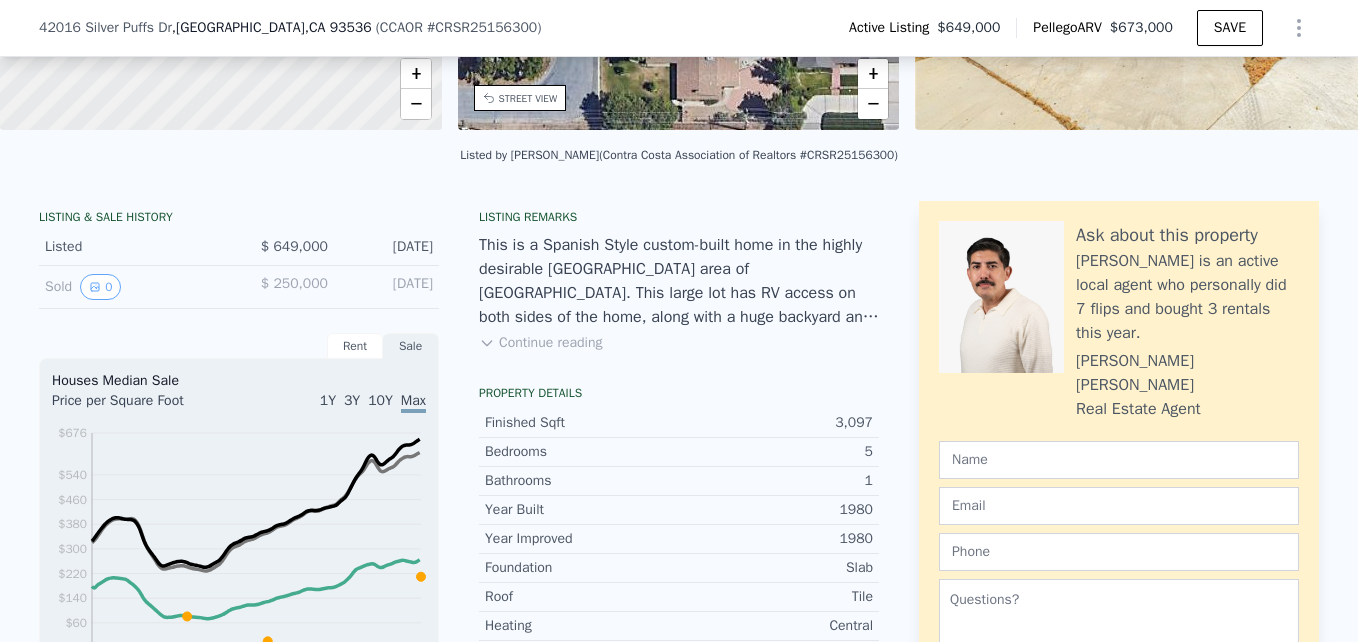 click on "Search an address or region" at bounding box center [268, -339] 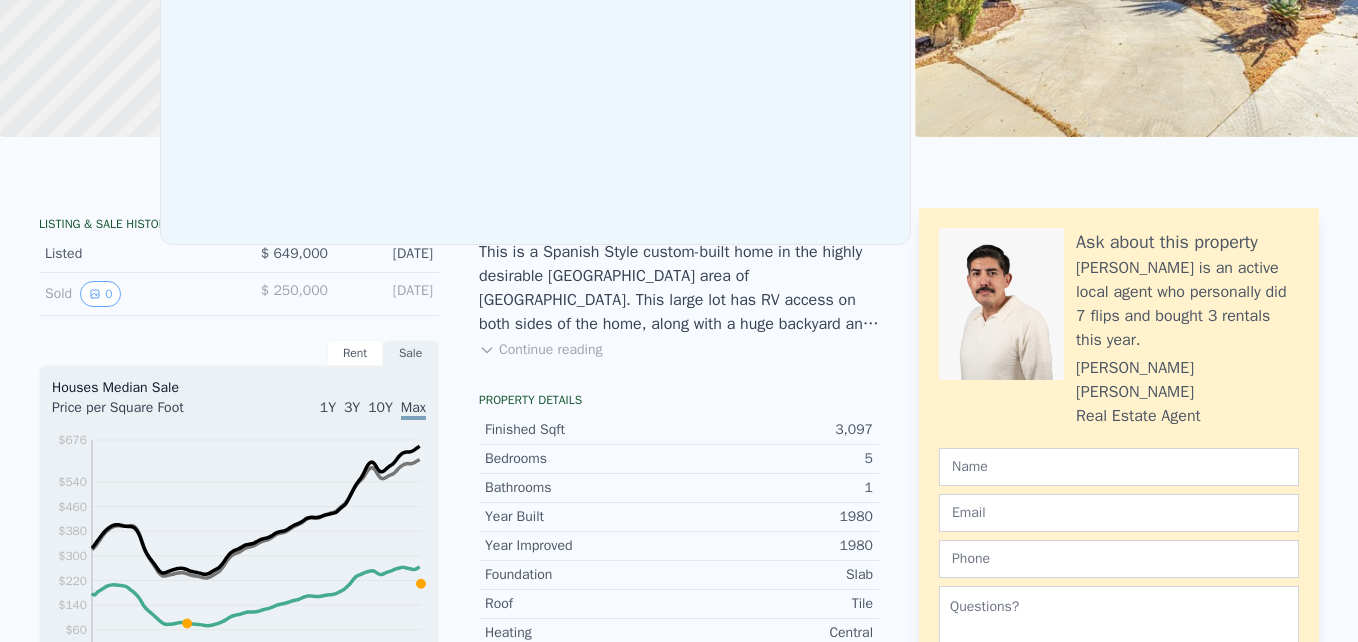 click at bounding box center (535, -298) 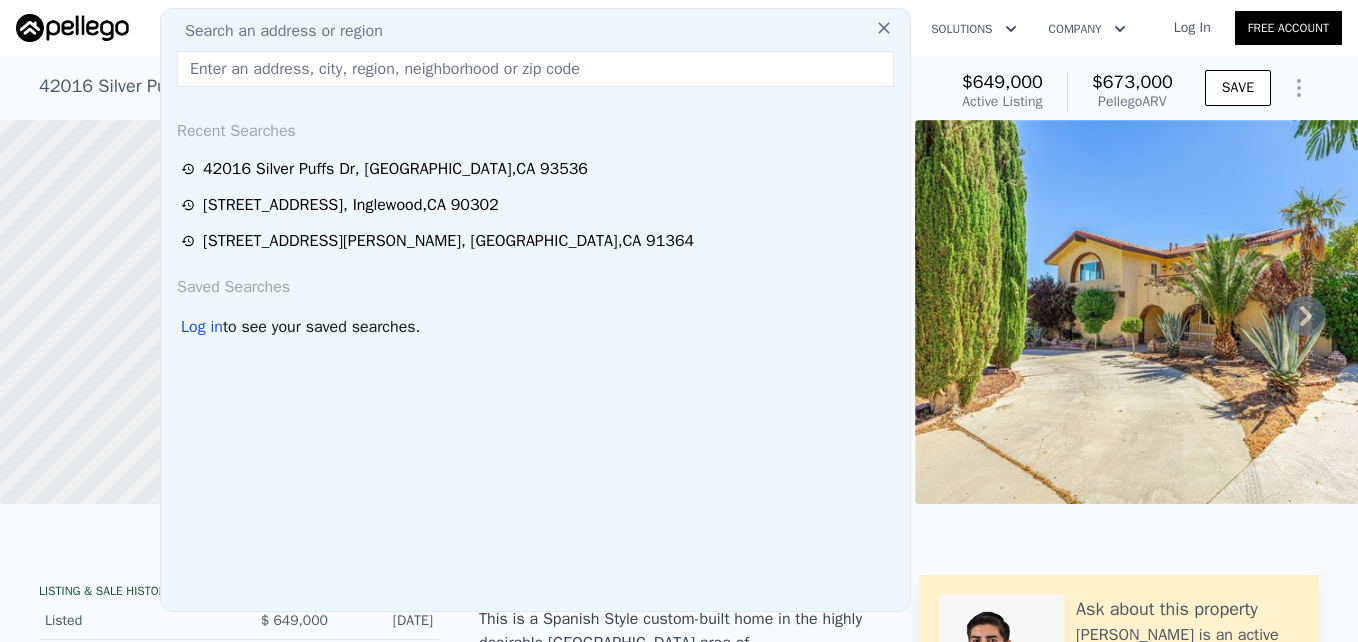 click at bounding box center [535, 69] 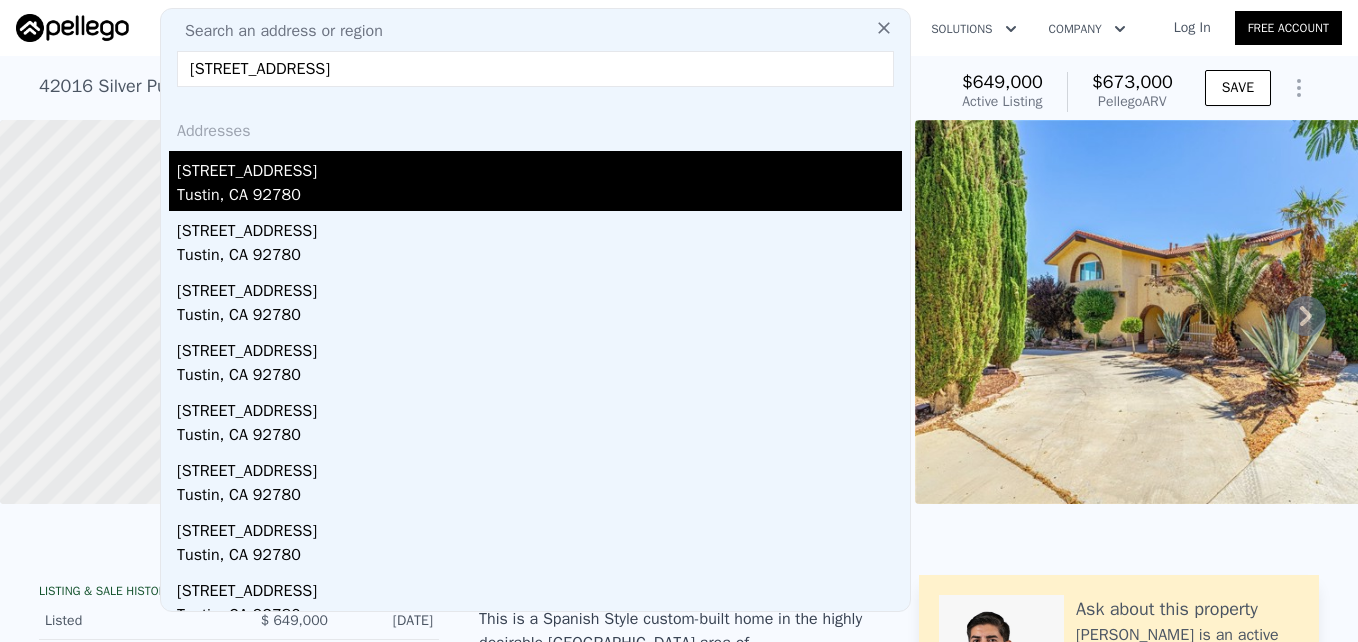 type on "[STREET_ADDRESS]" 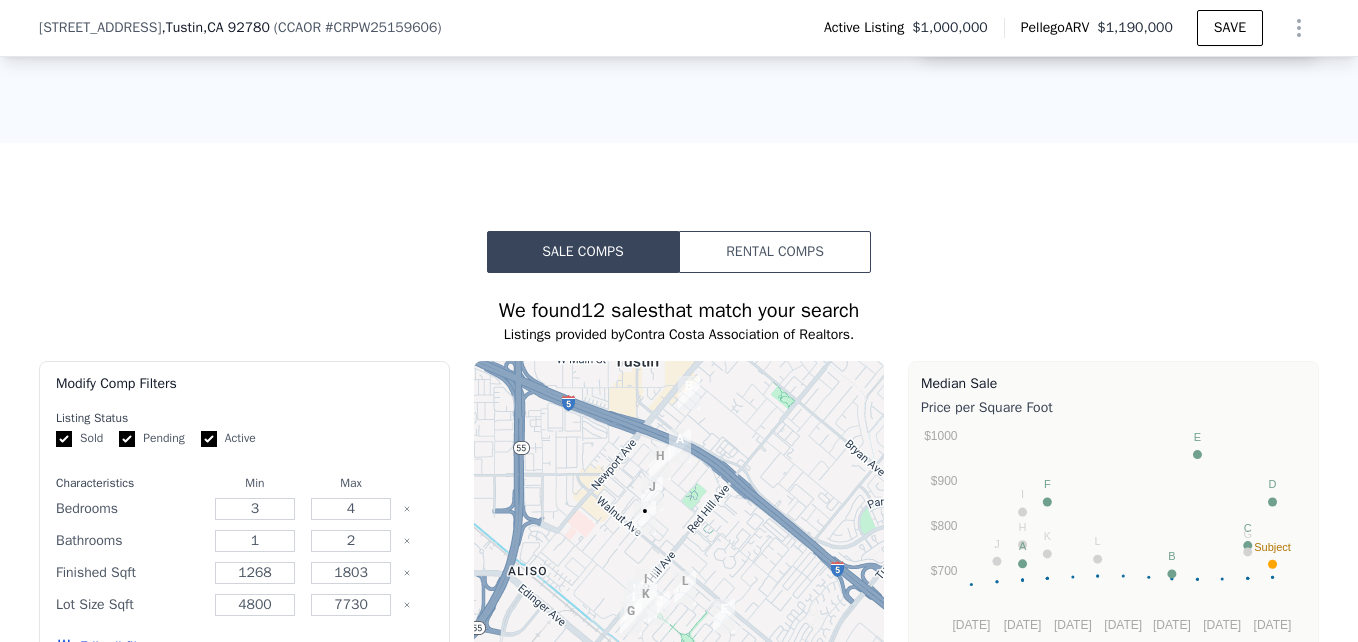 scroll, scrollTop: 2097, scrollLeft: 0, axis: vertical 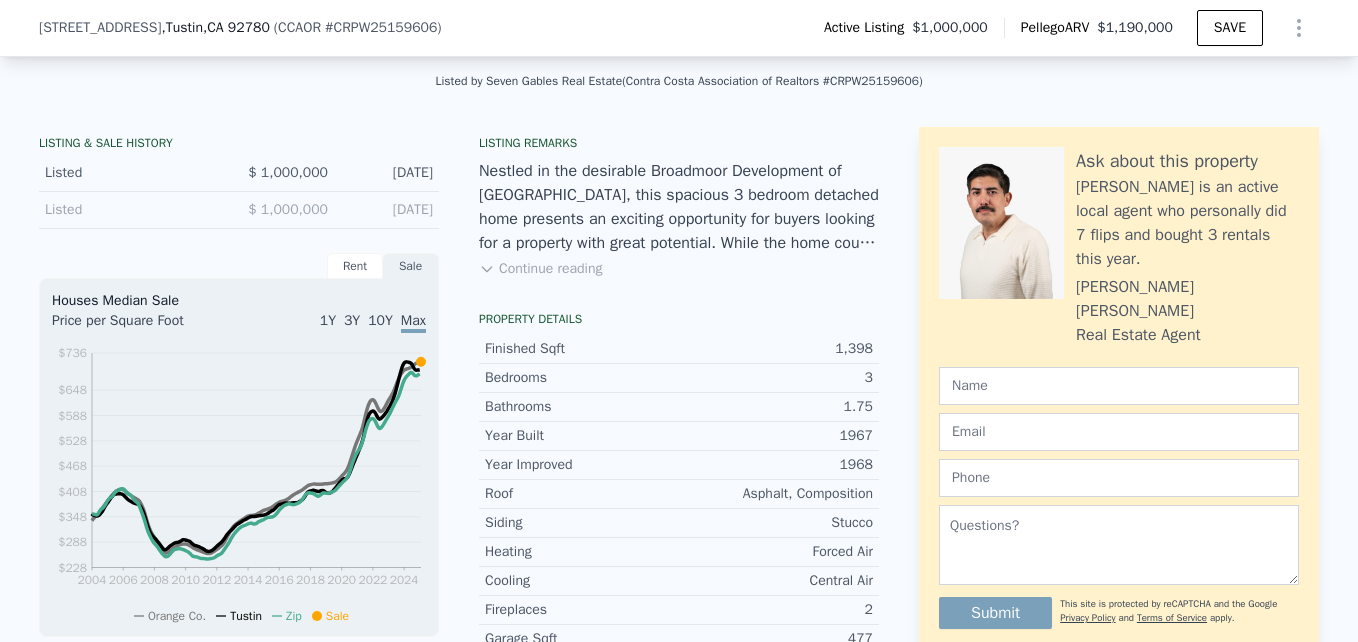click on "•
+ −" at bounding box center [679, -136] 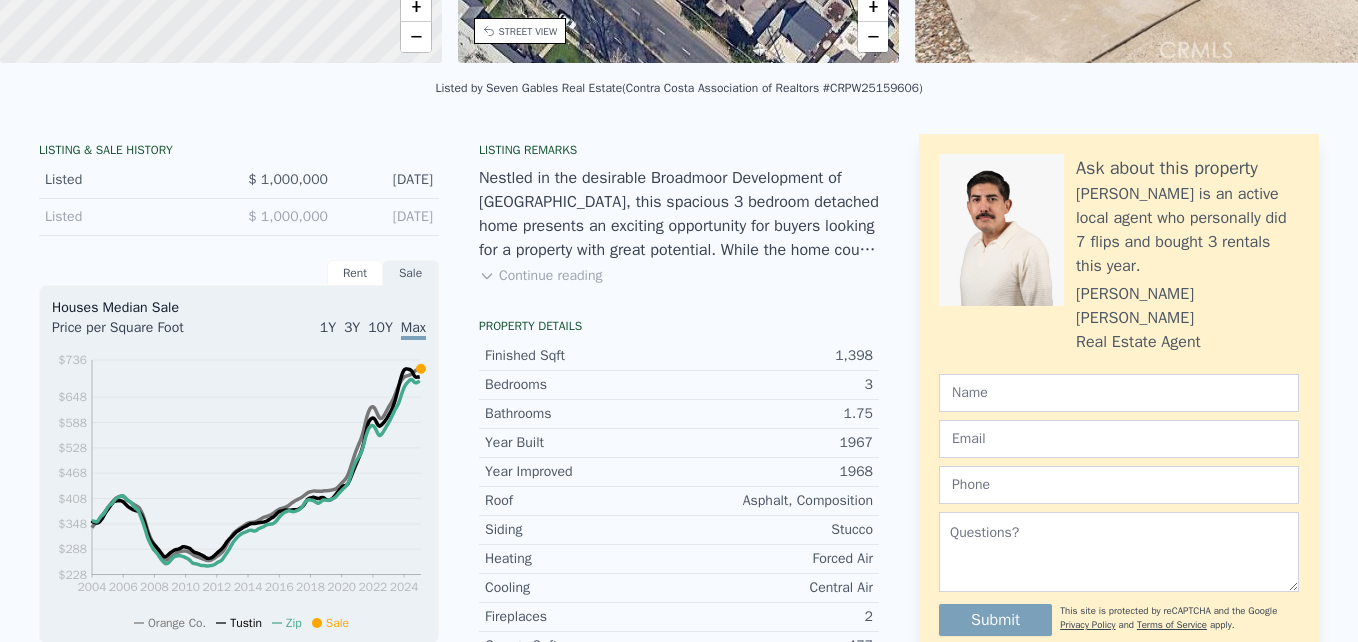 scroll, scrollTop: 0, scrollLeft: 0, axis: both 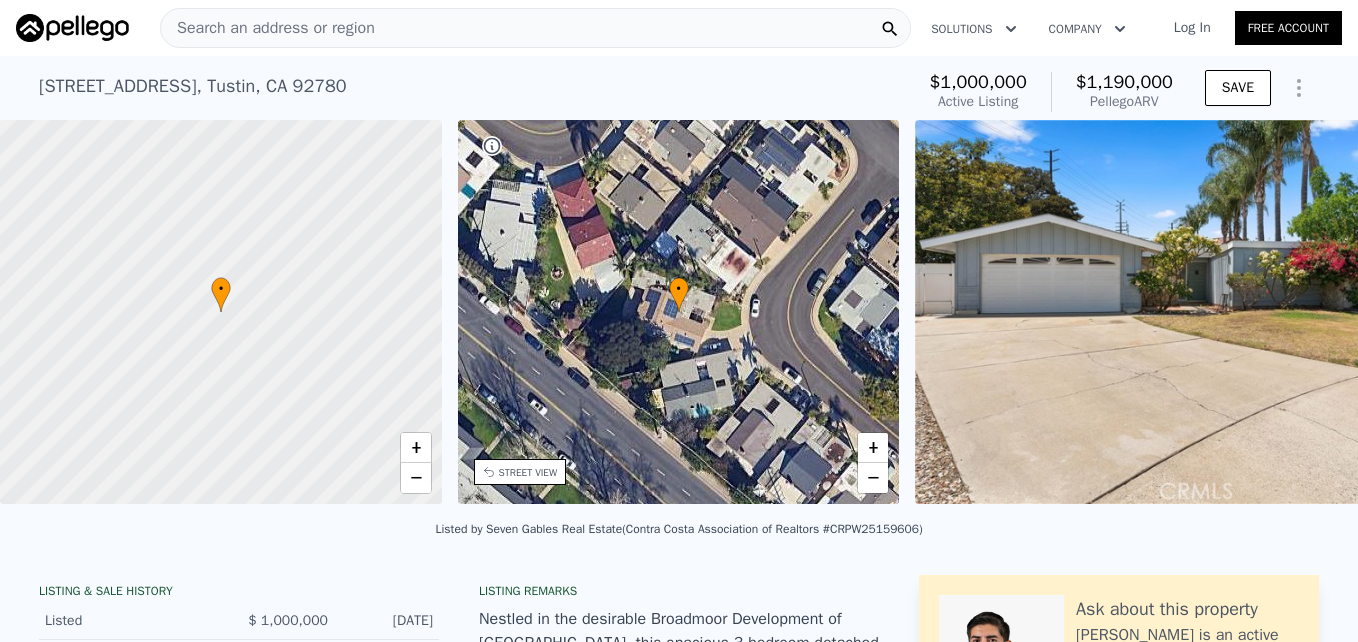 click on "Search an address or region" at bounding box center [535, 28] 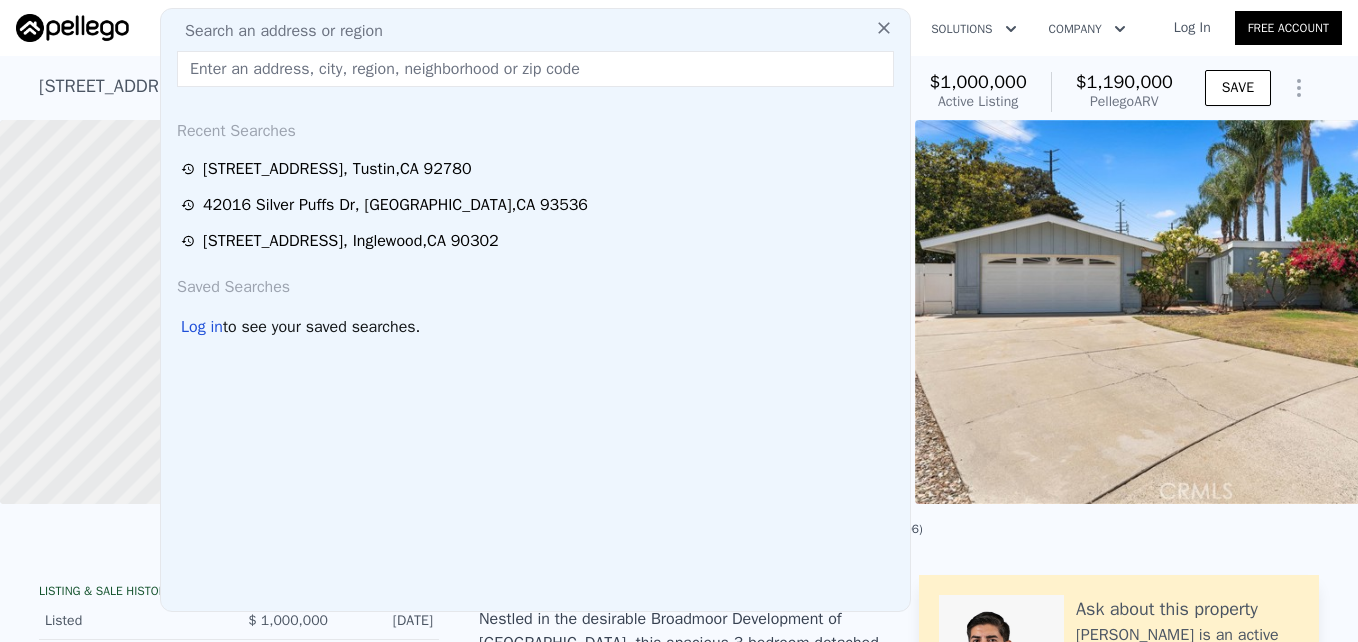 click on "Search an address or region Recent Searches [STREET_ADDRESS] [STREET_ADDRESS] [STREET_ADDRESS] Saved Searches Log in  to see your saved searches." at bounding box center (535, 310) 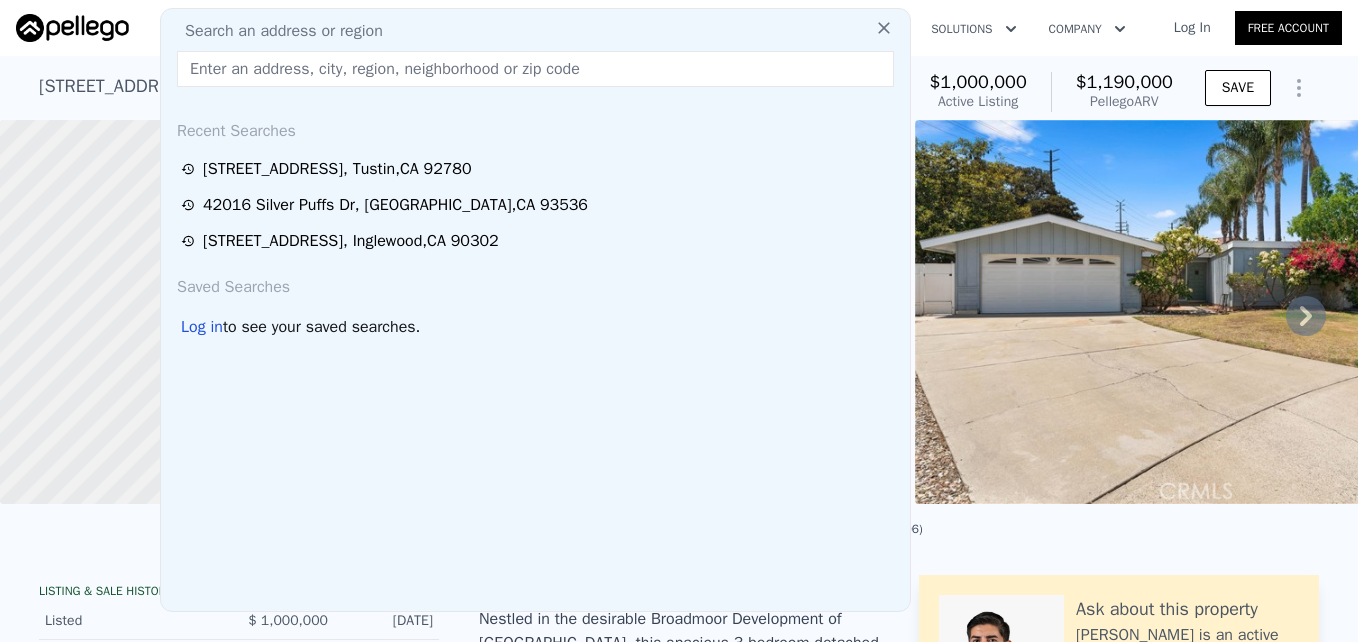 scroll, scrollTop: 0, scrollLeft: 8, axis: horizontal 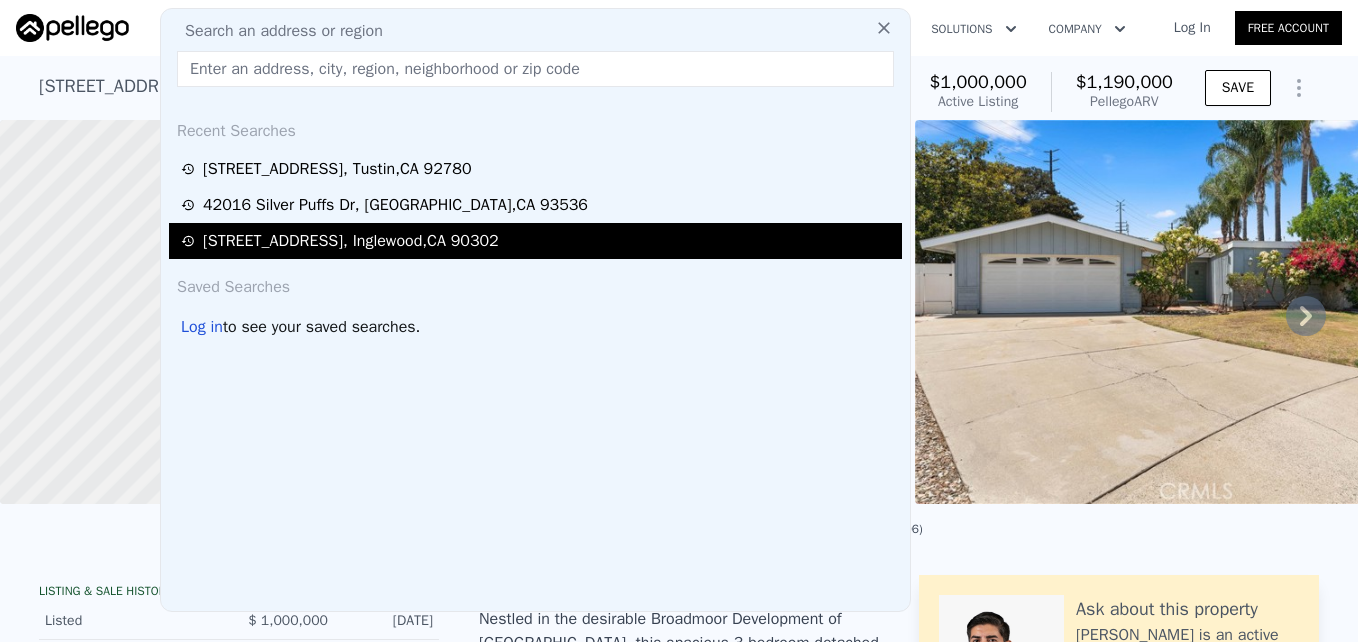 type on "[STREET_ADDRESS]" 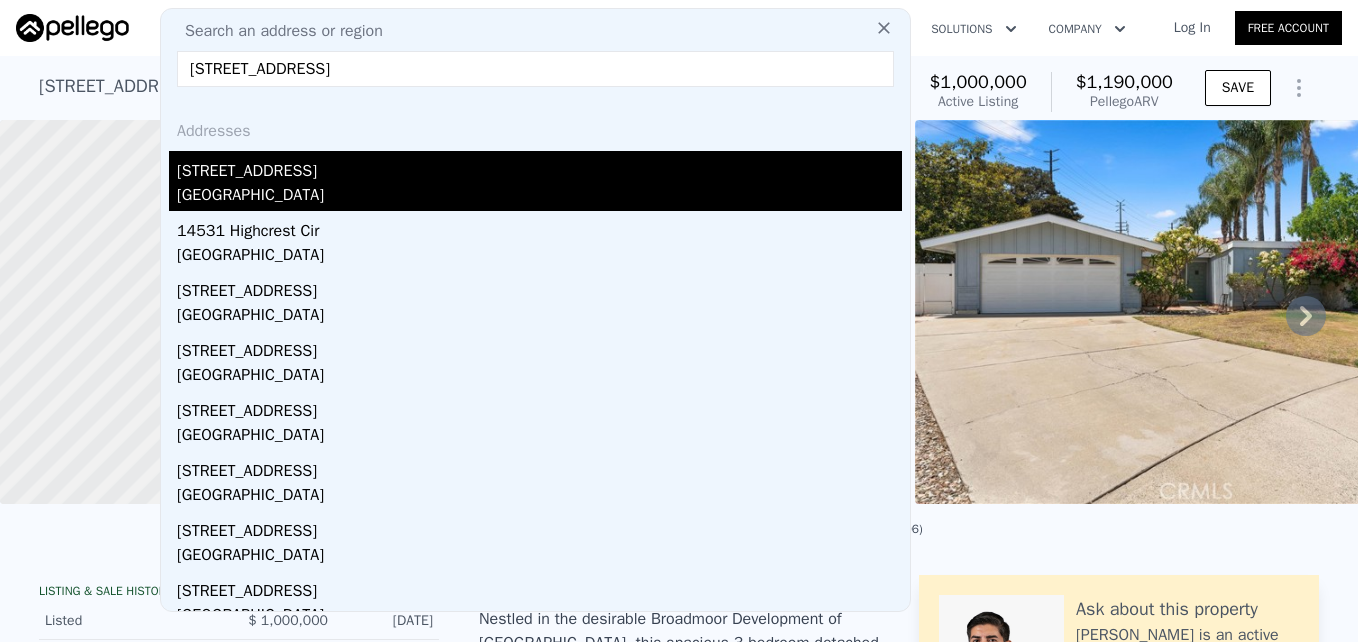 click on "[STREET_ADDRESS]" at bounding box center (539, 167) 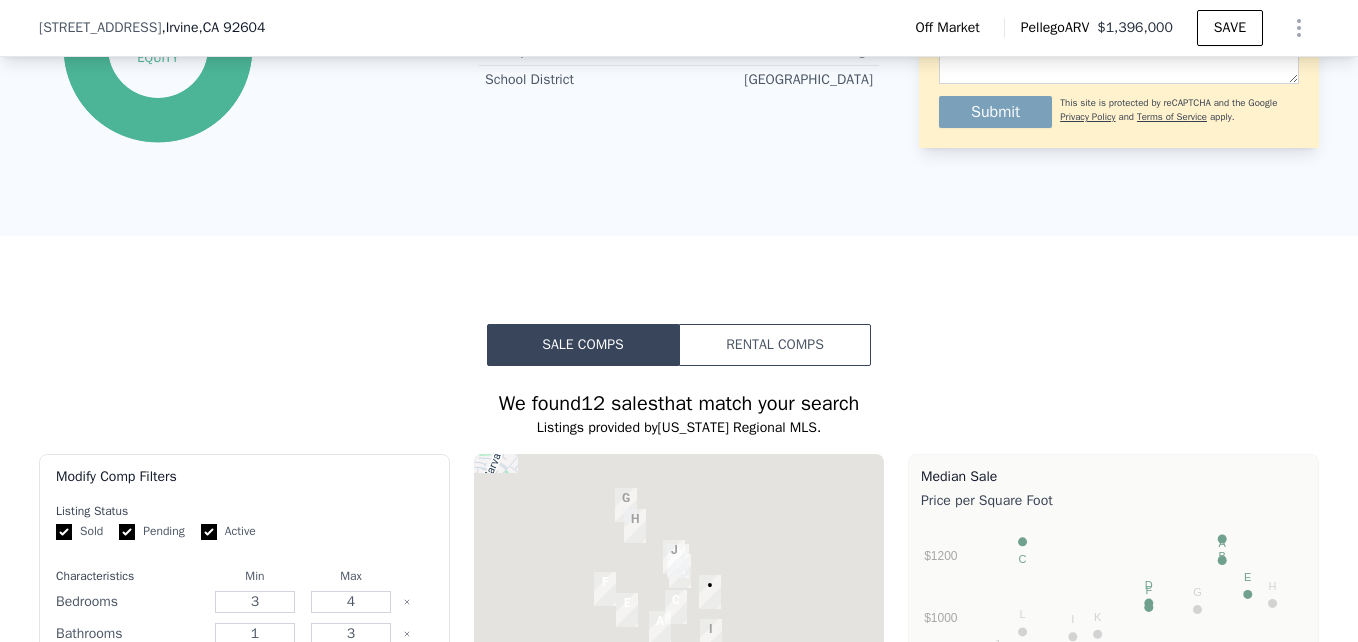 scroll, scrollTop: 1781, scrollLeft: 0, axis: vertical 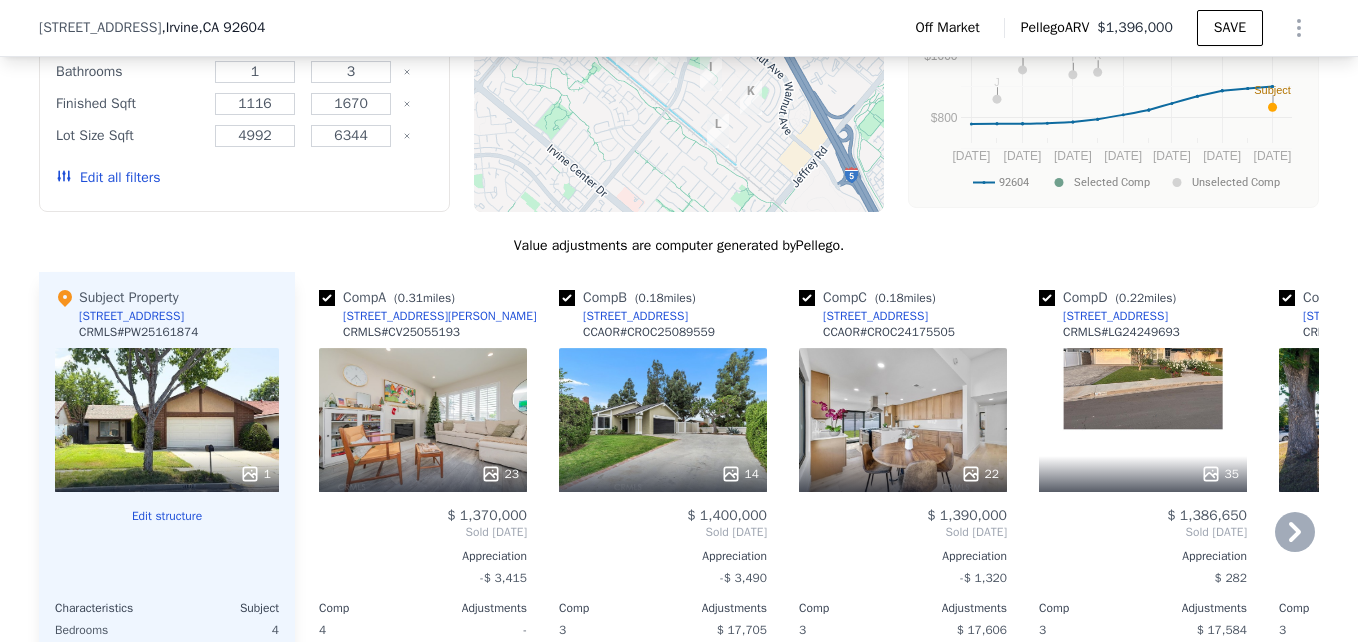 click on "-" at bounding box center [477, 659] 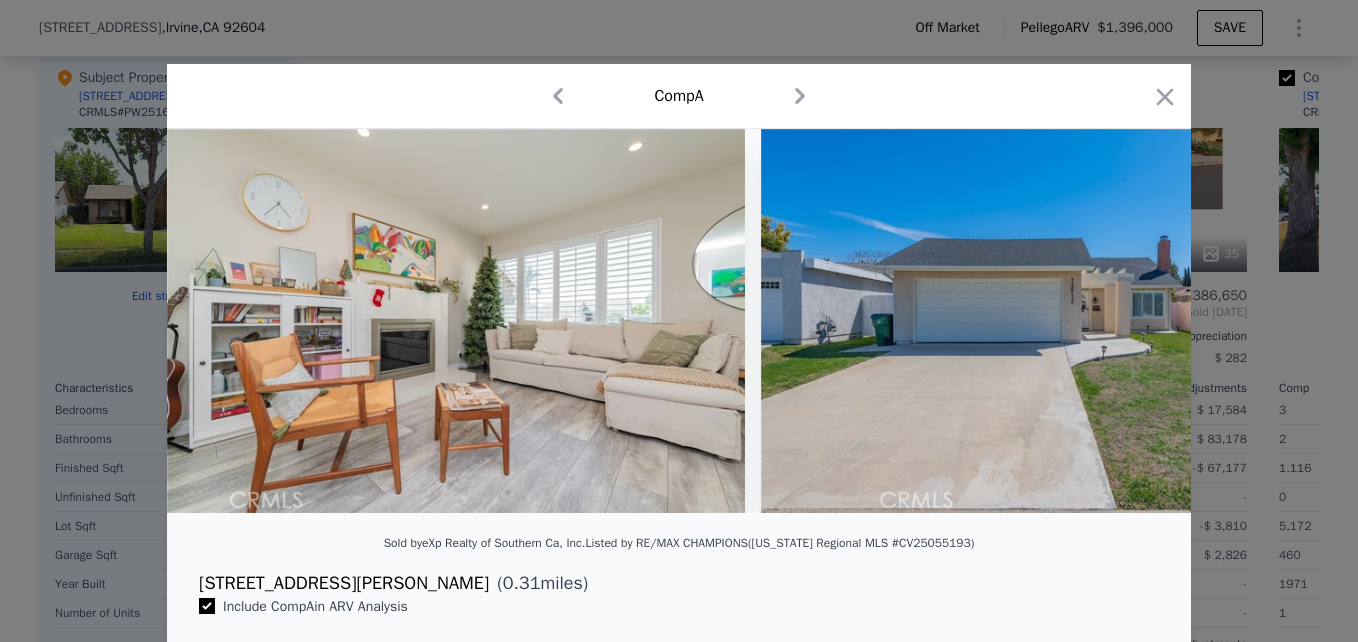 click at bounding box center (679, 321) 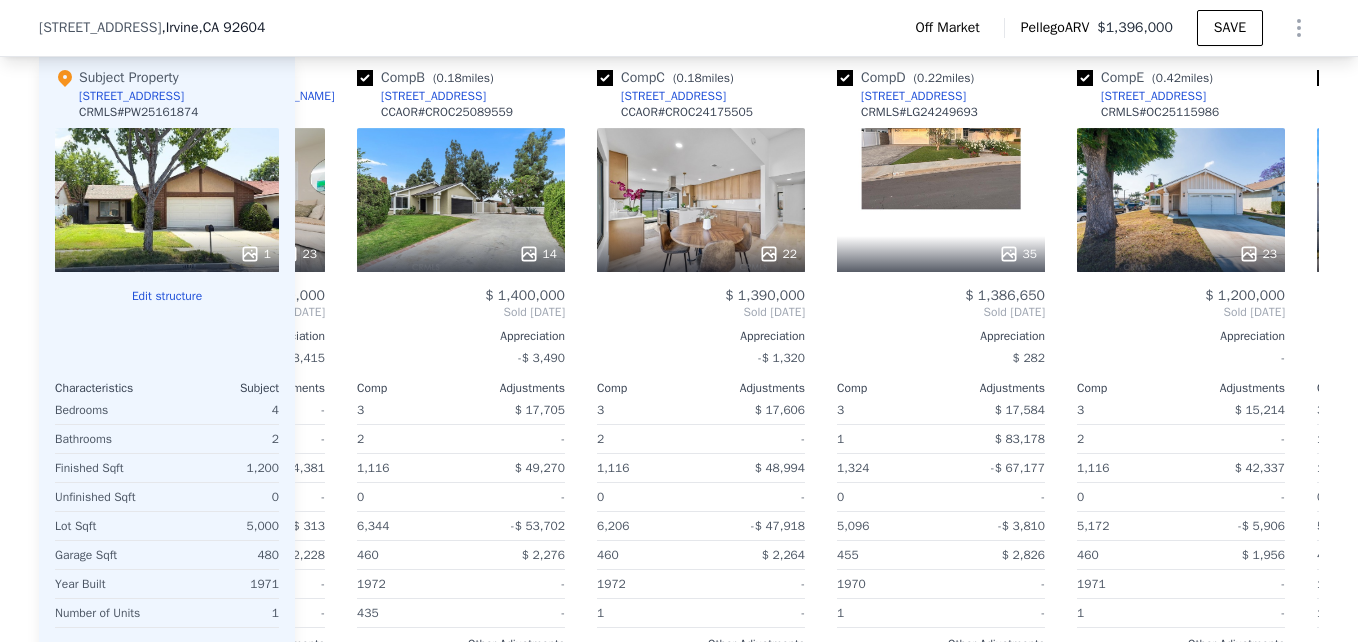 scroll, scrollTop: 0, scrollLeft: 0, axis: both 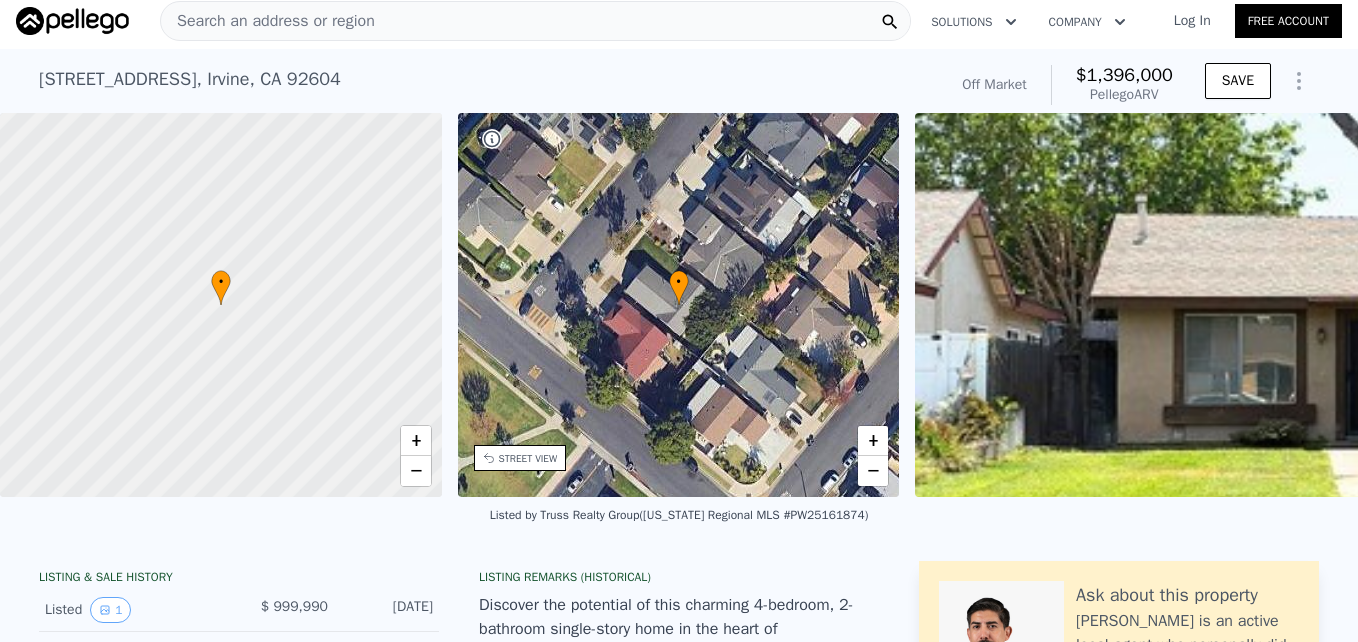 click on "[STREET_ADDRESS]" at bounding box center (190, 79) 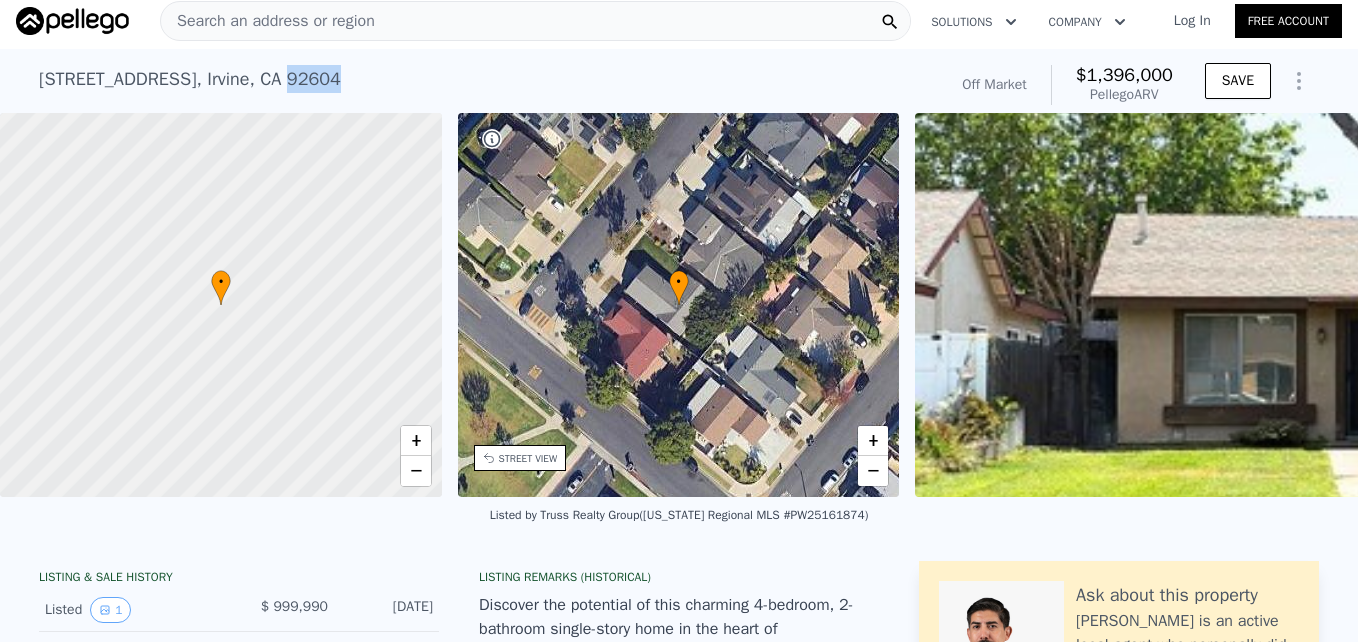 click on "[STREET_ADDRESS]" at bounding box center (190, 79) 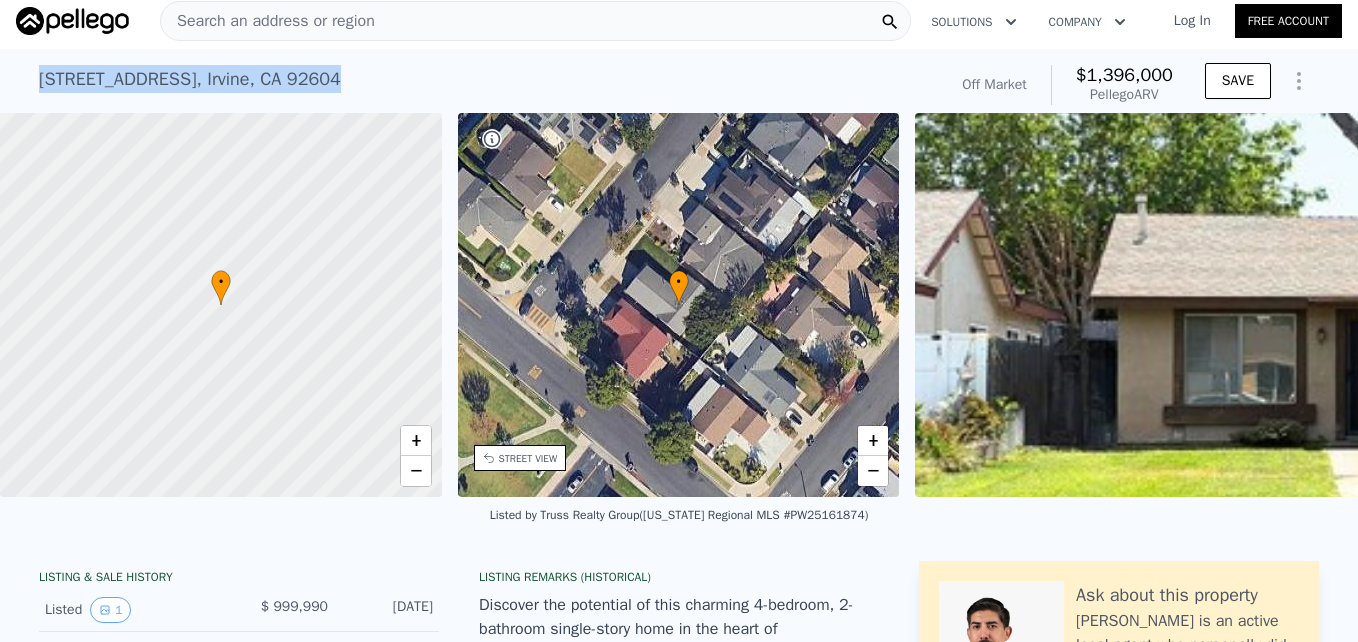 click on "[STREET_ADDRESS]" at bounding box center (190, 79) 